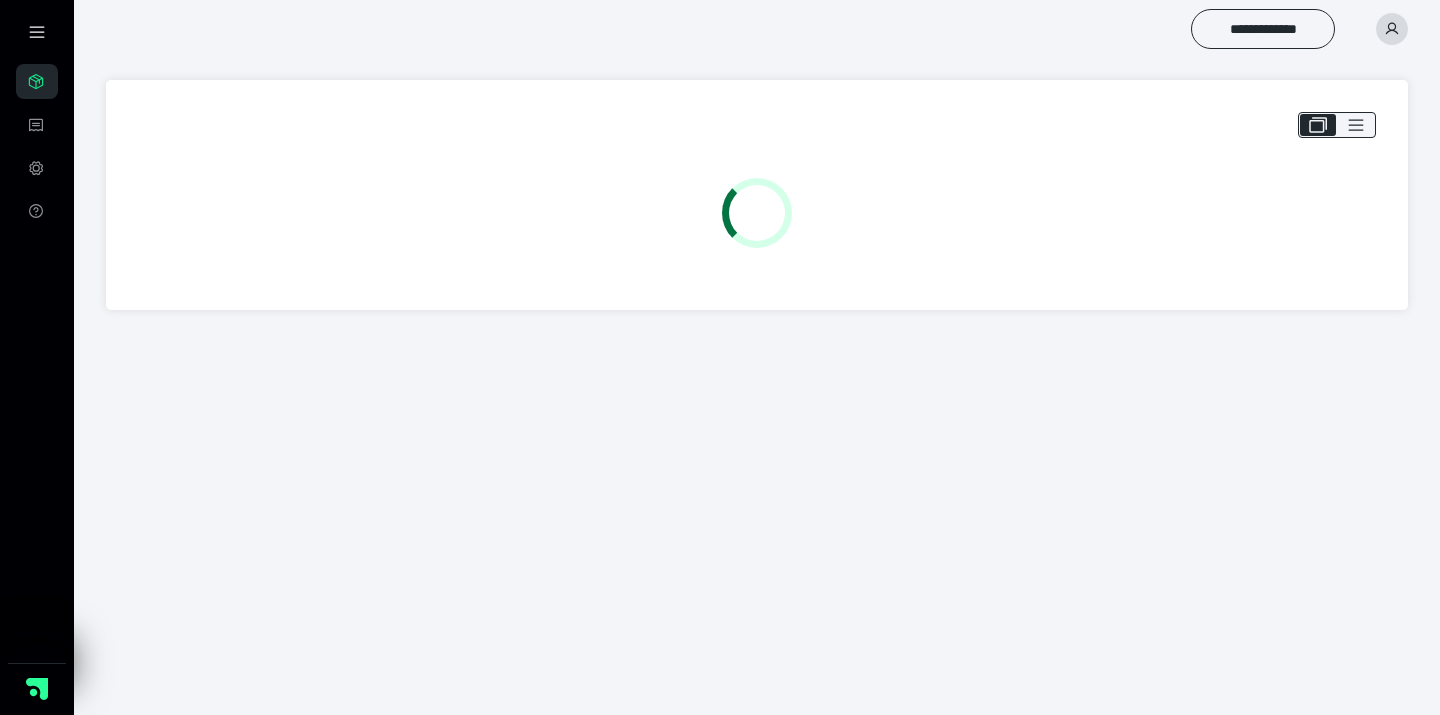 scroll, scrollTop: 0, scrollLeft: 0, axis: both 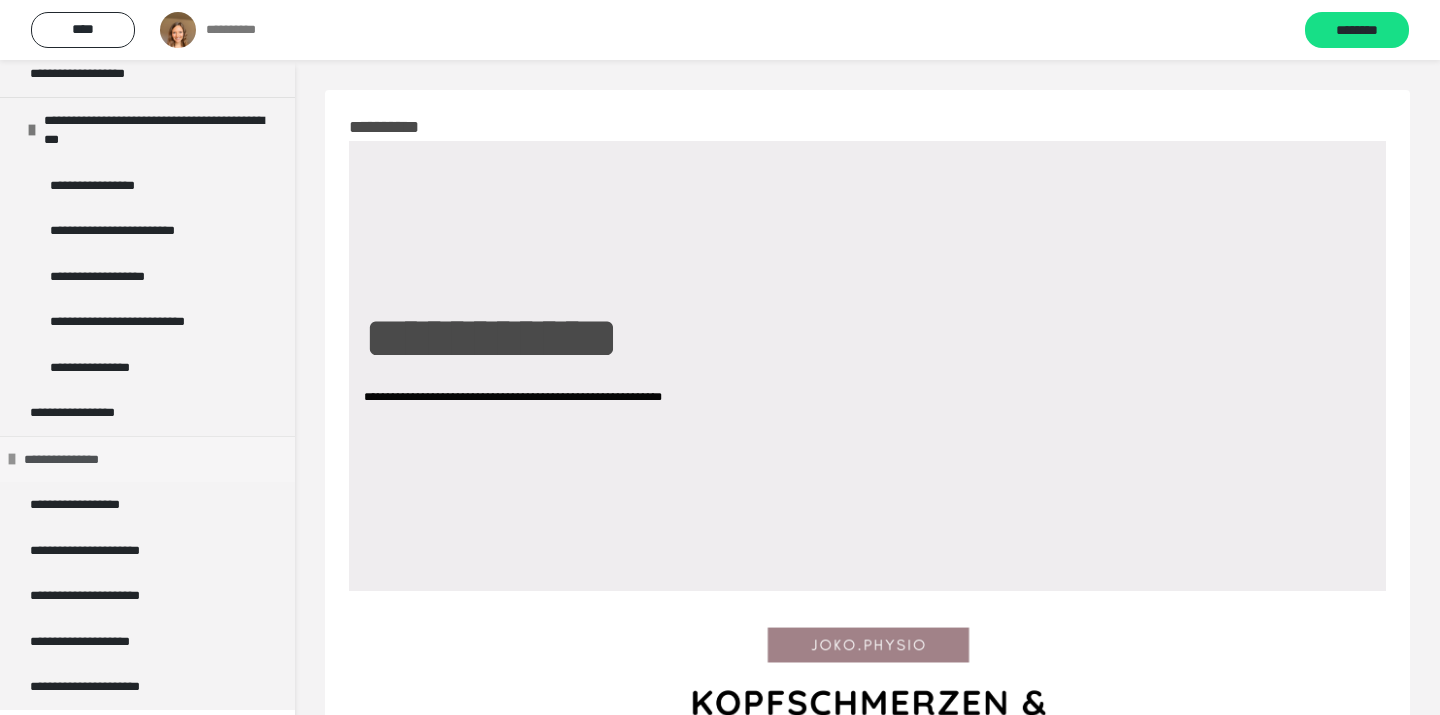 click on "**********" at bounding box center [79, 460] 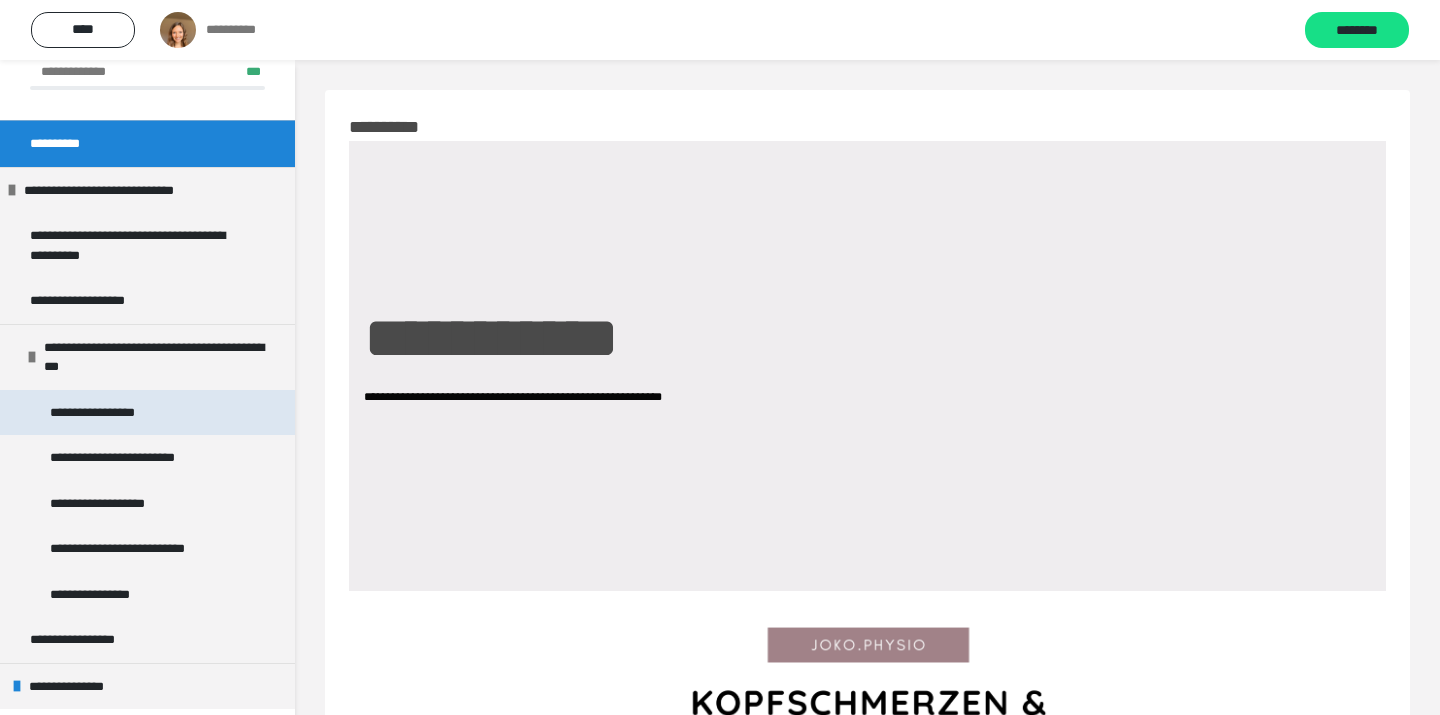 scroll, scrollTop: 212, scrollLeft: 0, axis: vertical 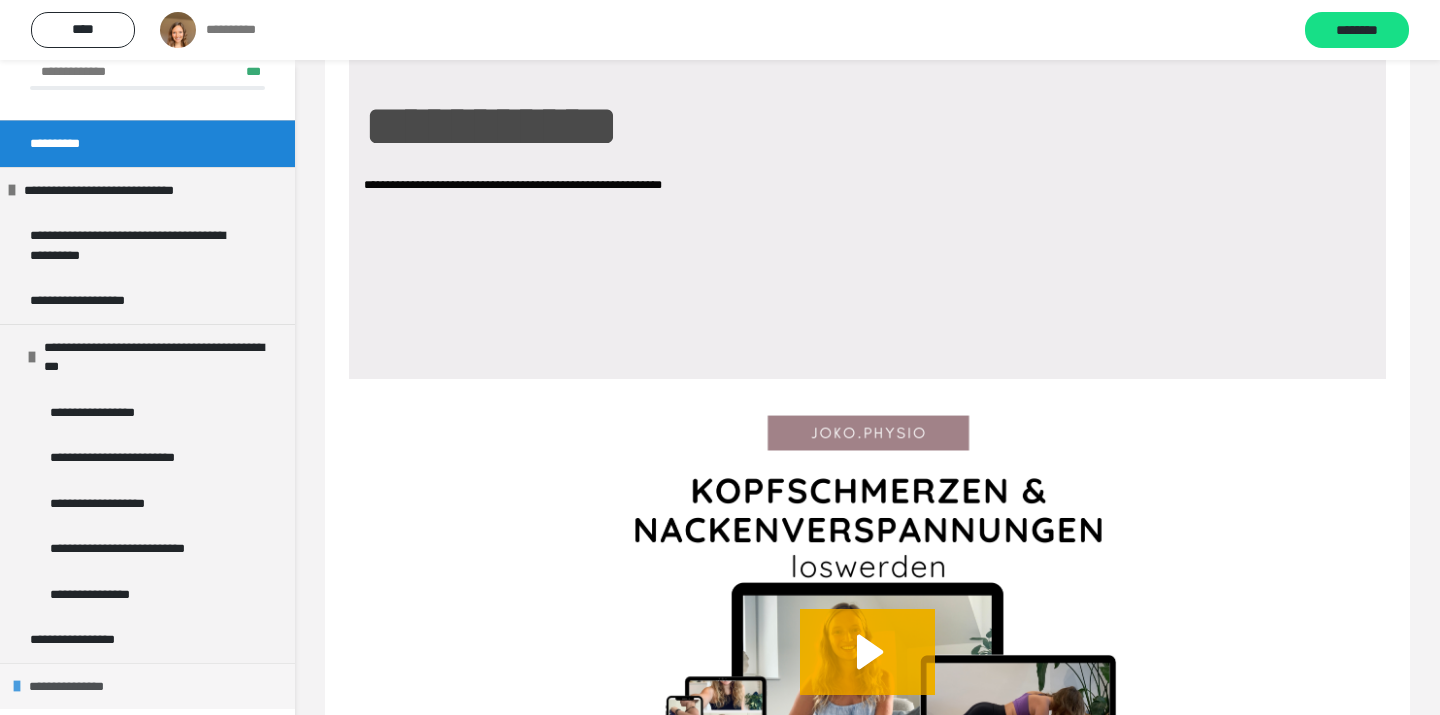 click on "**********" at bounding box center (84, 687) 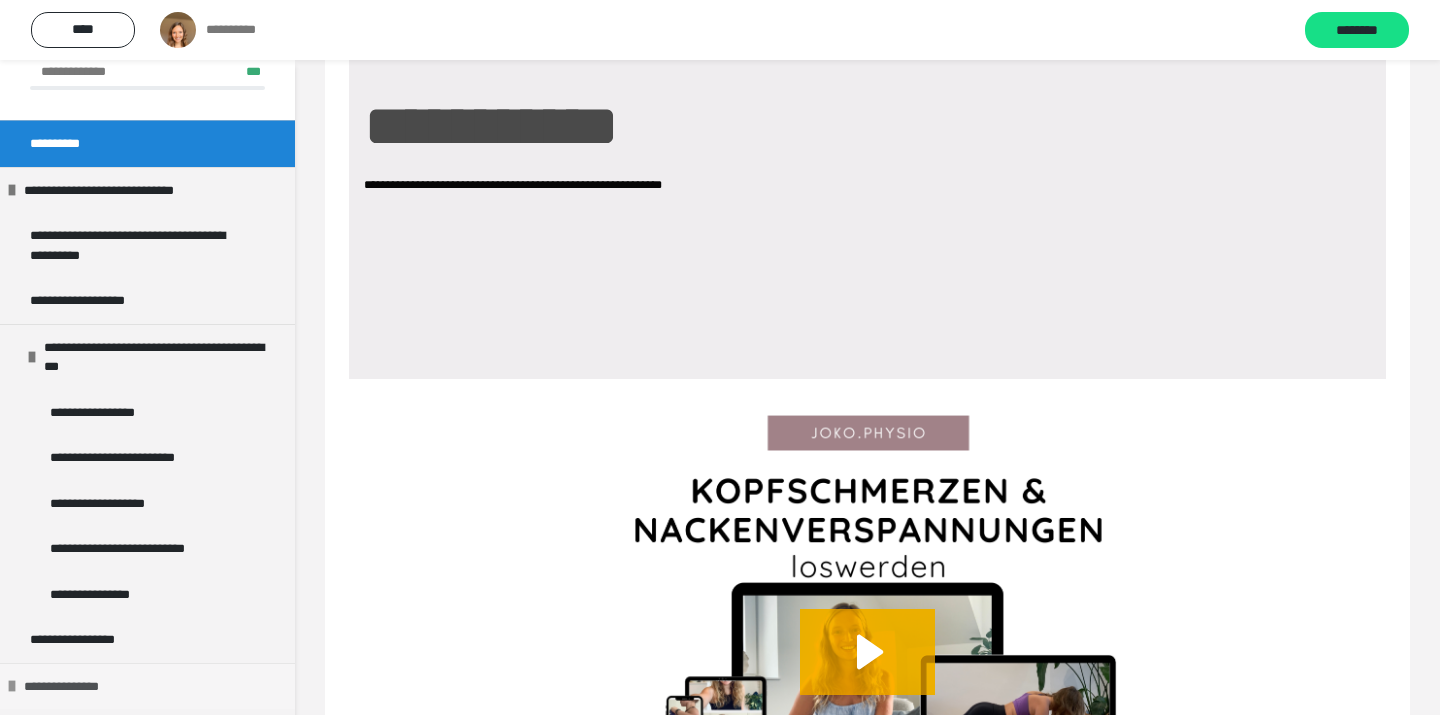 scroll, scrollTop: 323, scrollLeft: 0, axis: vertical 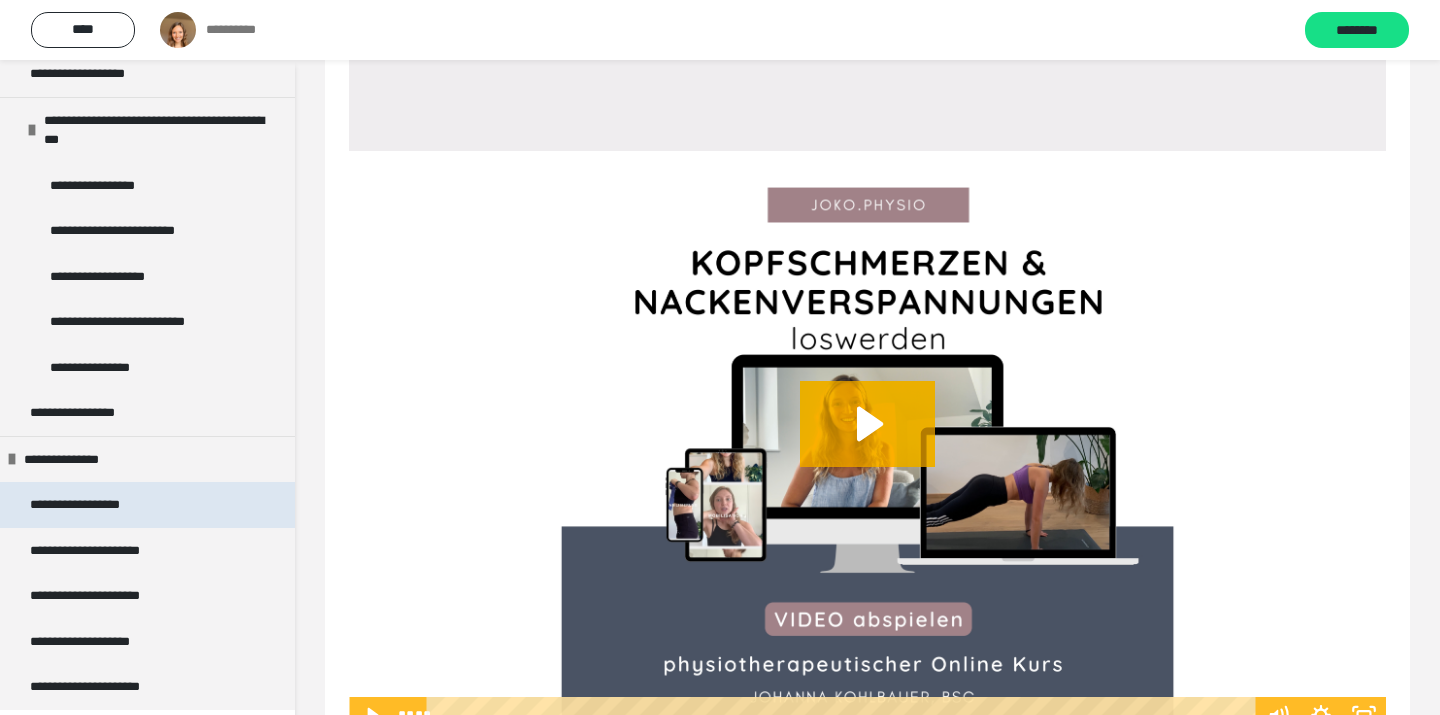 click on "**********" at bounding box center (91, 505) 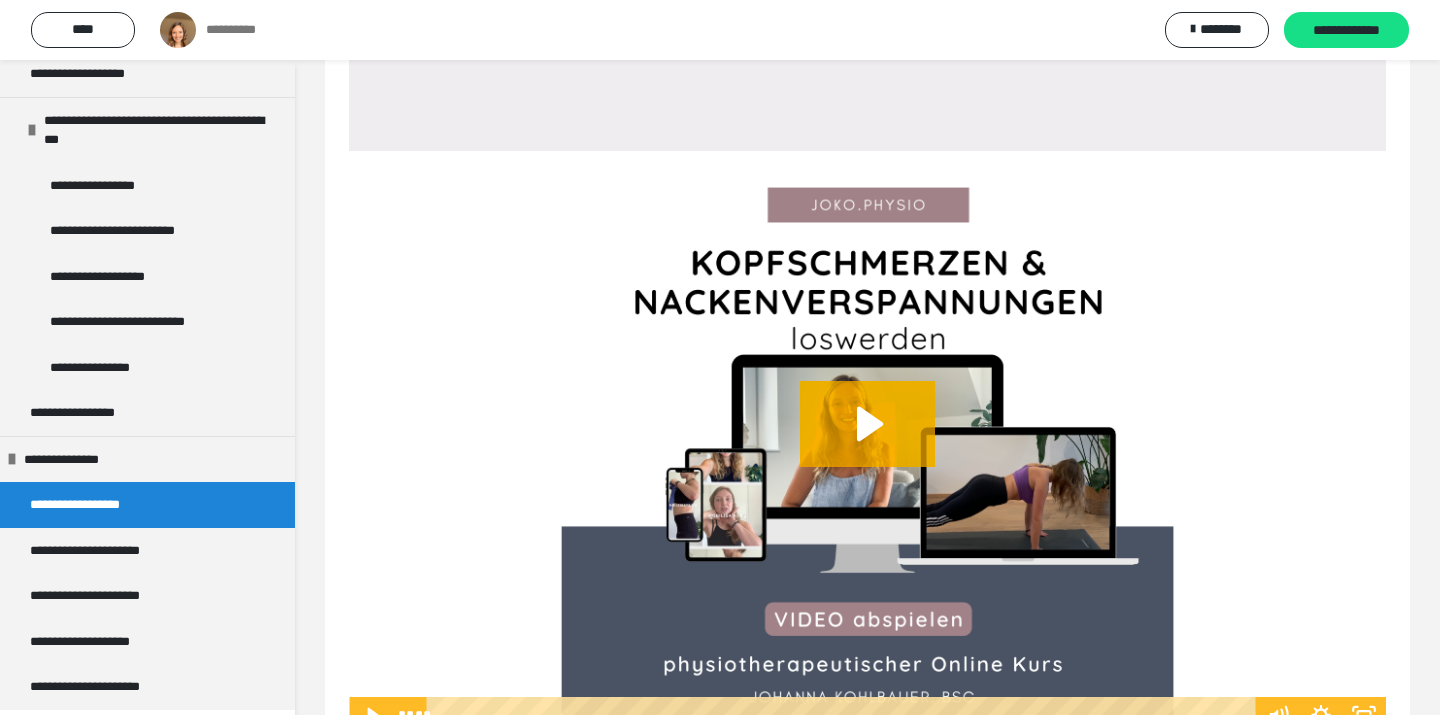 scroll, scrollTop: 60, scrollLeft: 0, axis: vertical 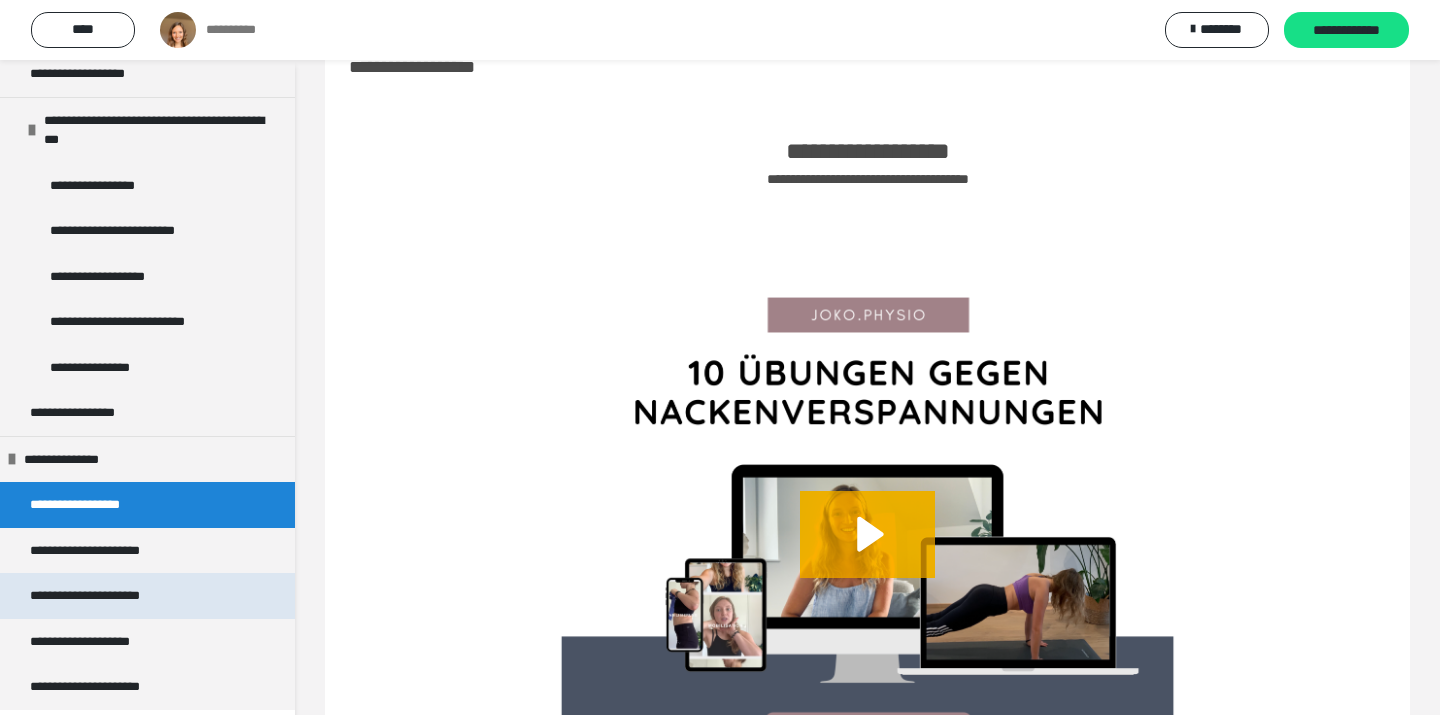 click on "**********" at bounding box center [105, 596] 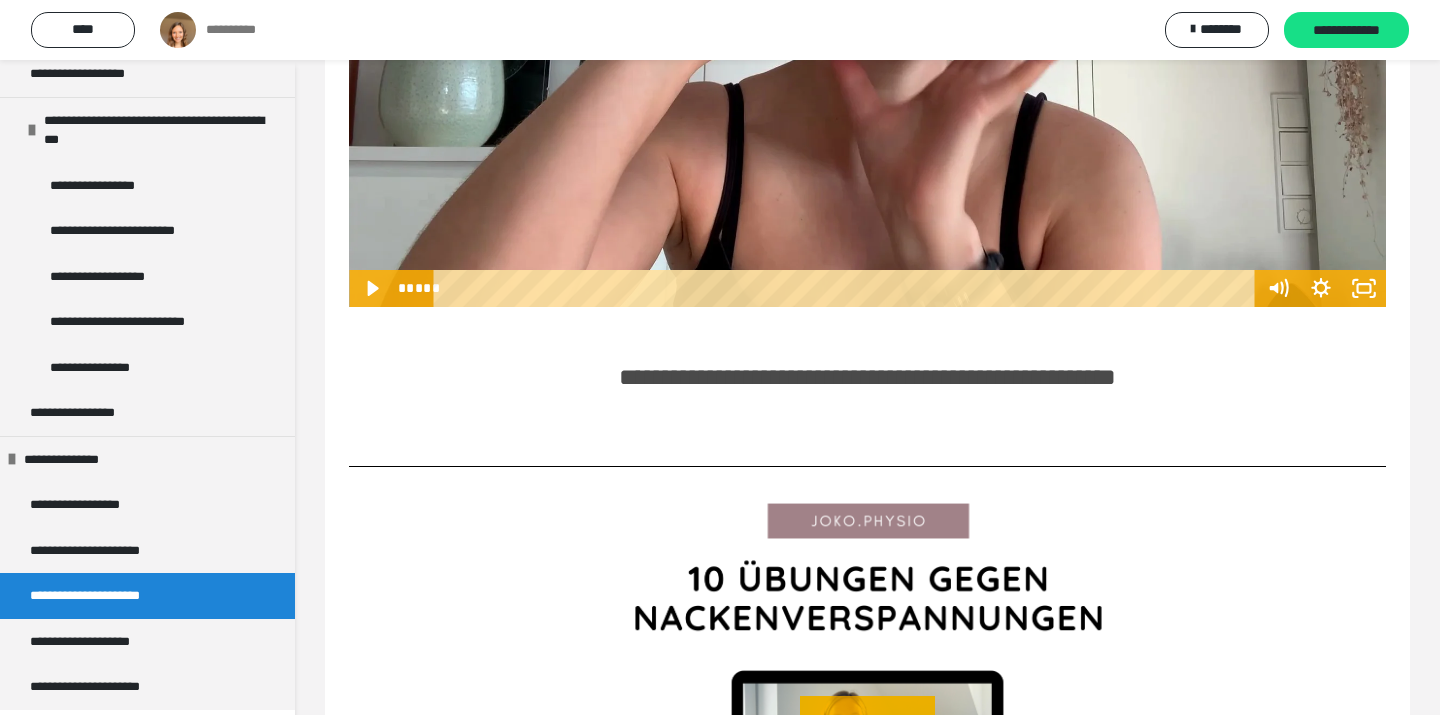 scroll, scrollTop: 2629, scrollLeft: 0, axis: vertical 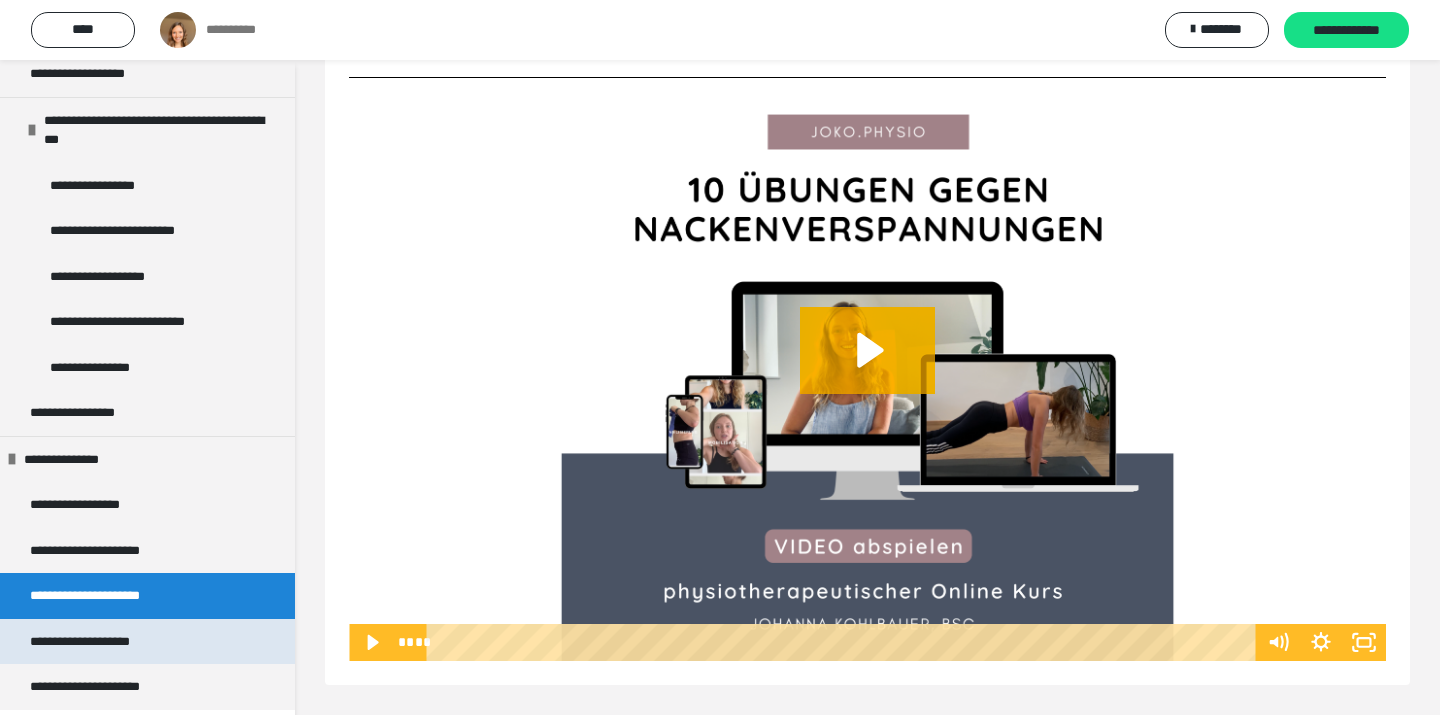 click on "**********" at bounding box center [103, 642] 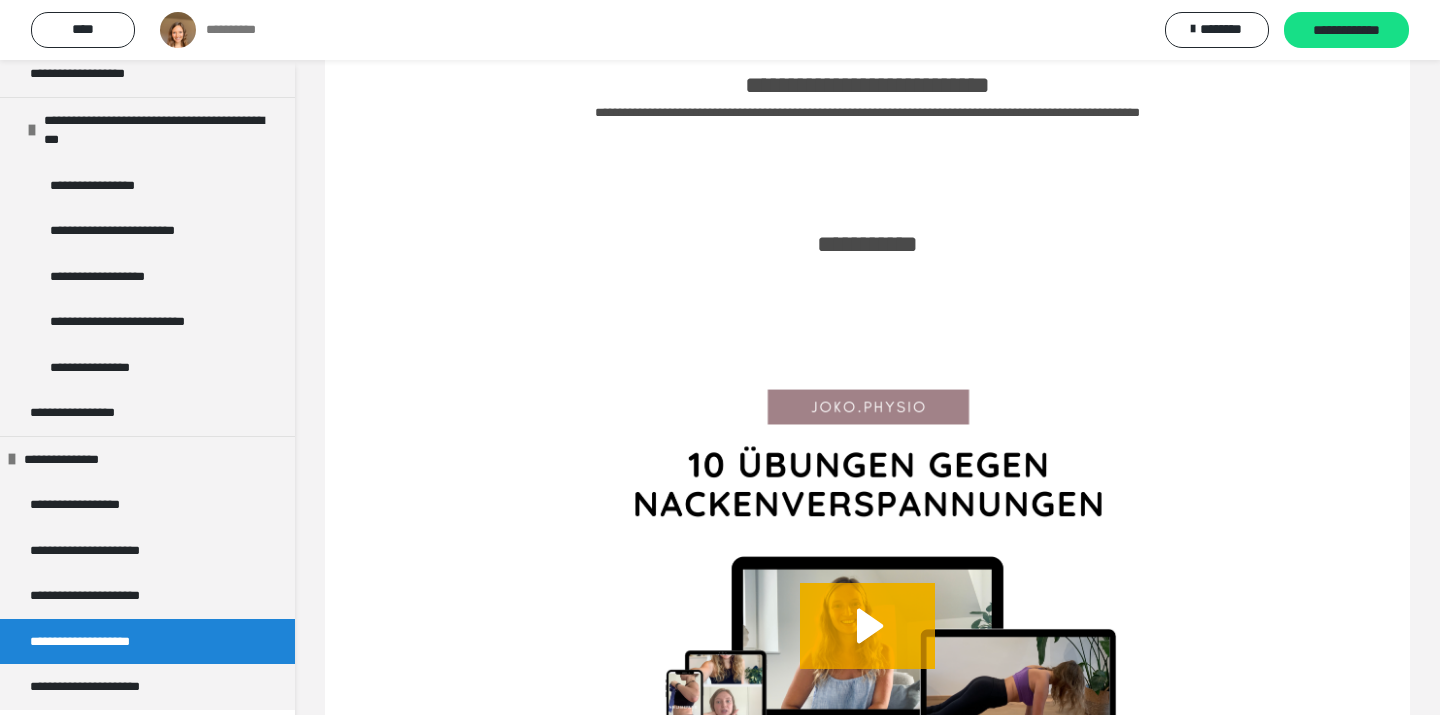 scroll, scrollTop: 0, scrollLeft: 0, axis: both 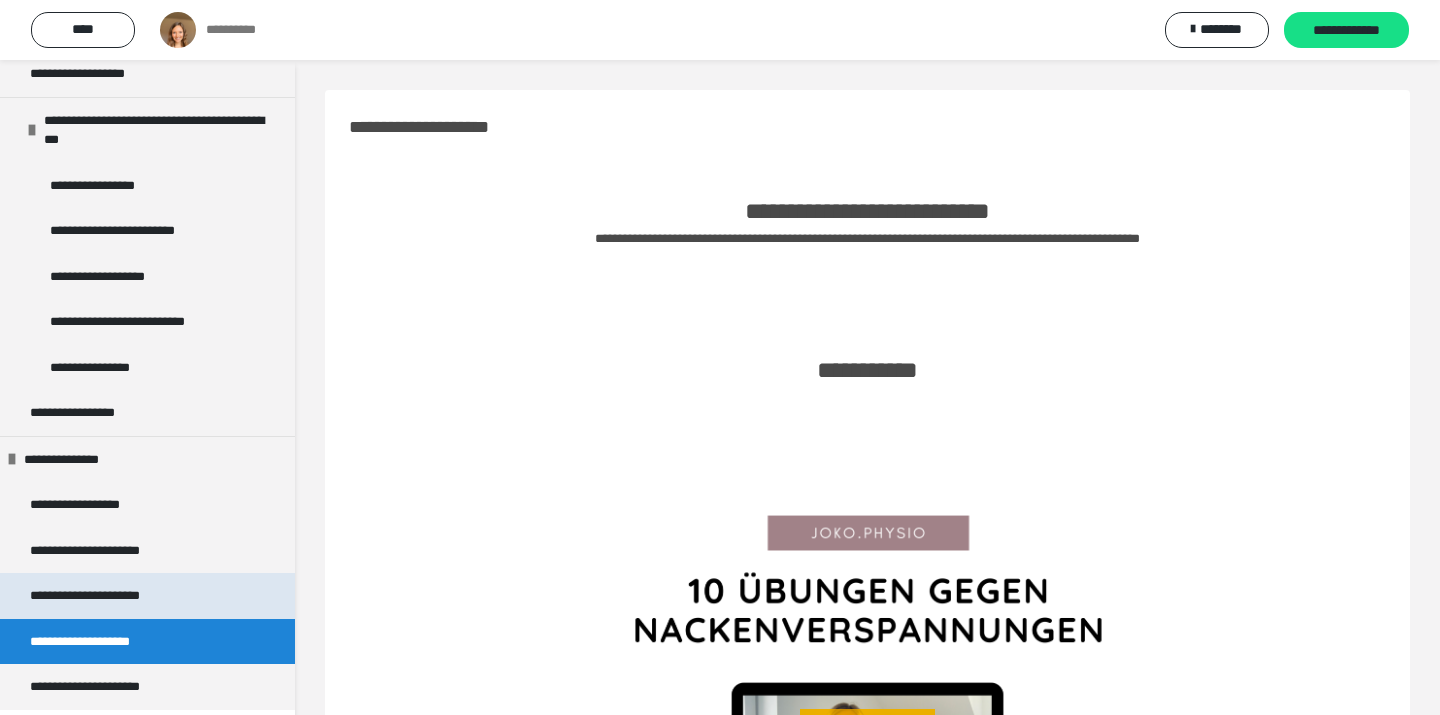 click on "**********" at bounding box center (105, 596) 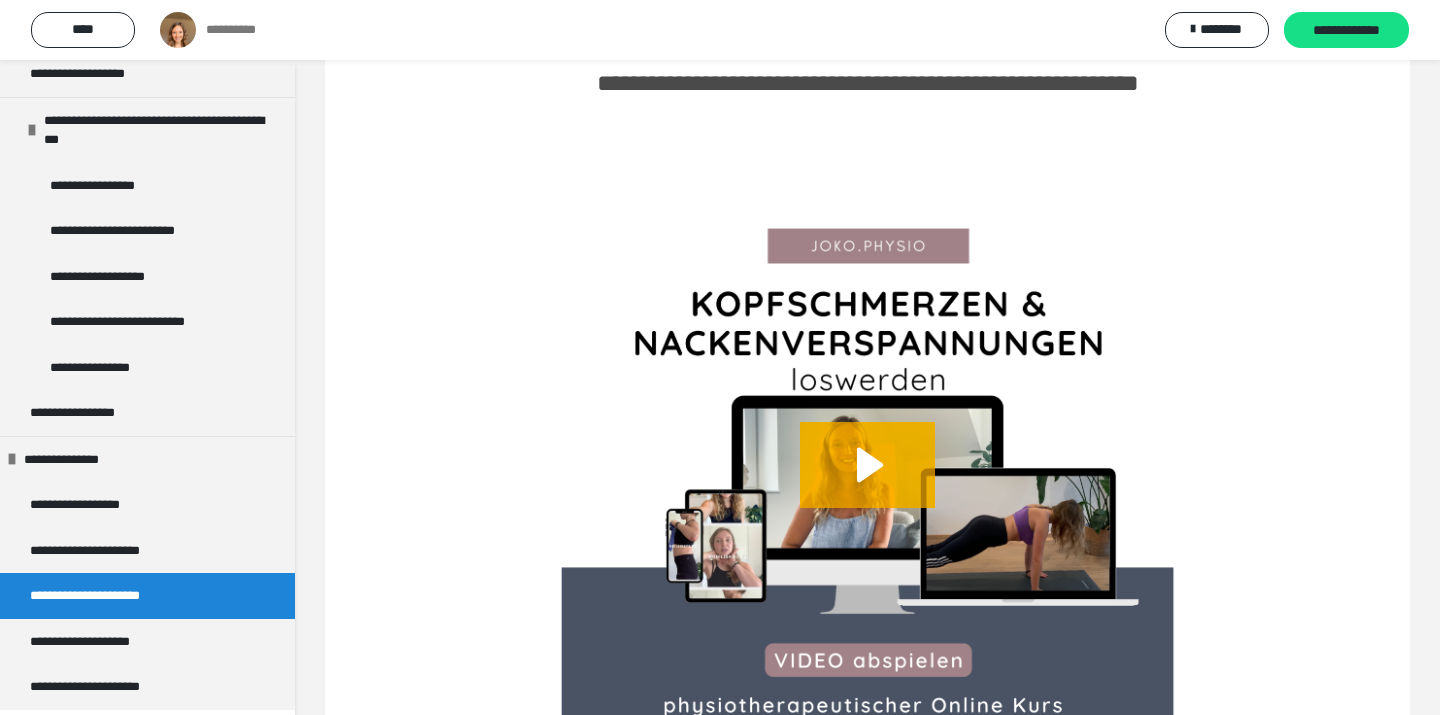 scroll, scrollTop: 322, scrollLeft: 0, axis: vertical 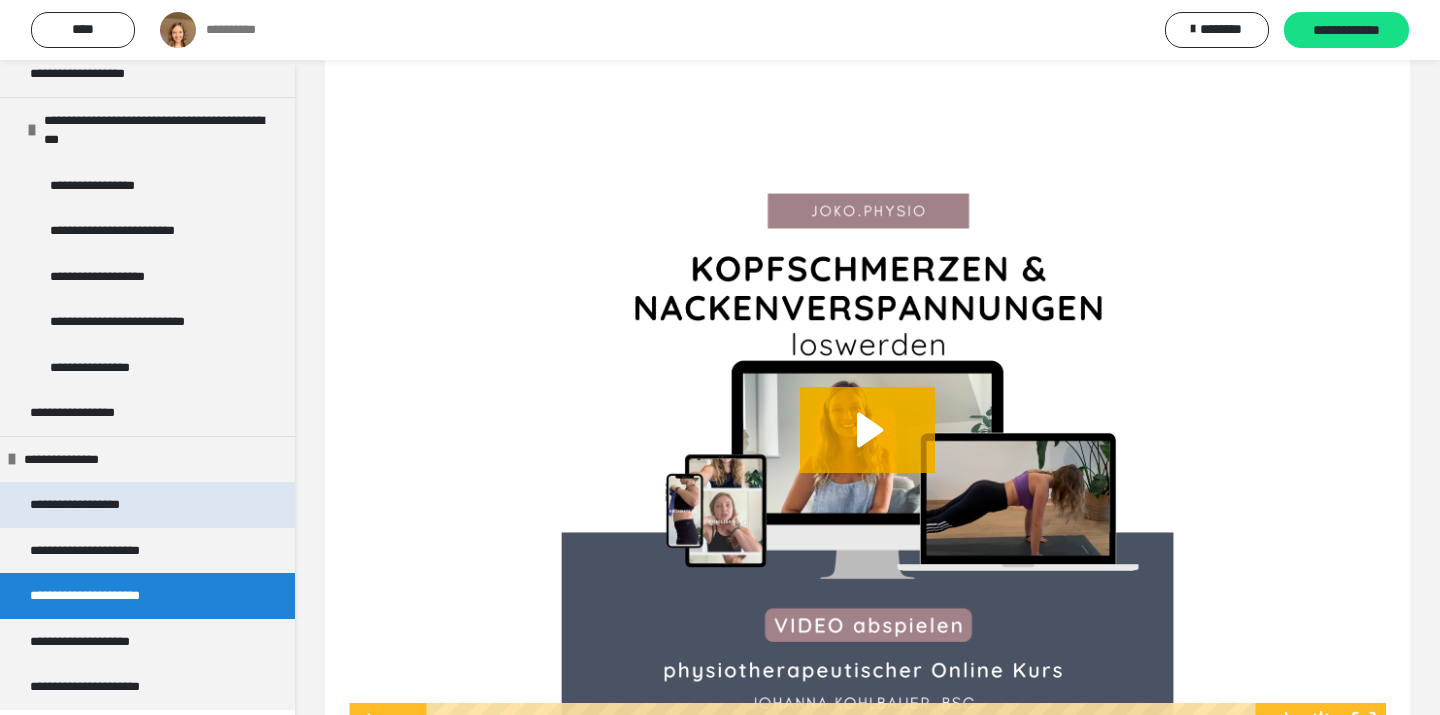 click on "**********" at bounding box center (91, 505) 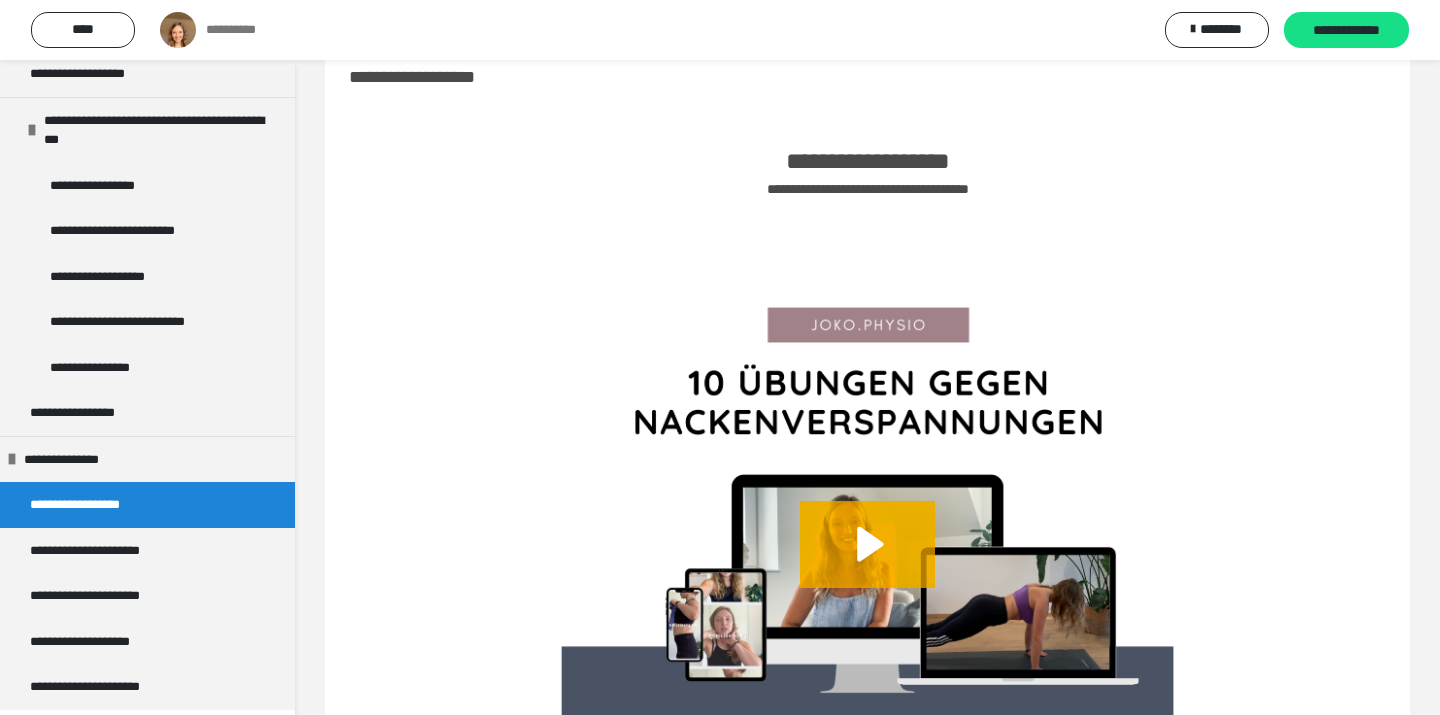 scroll, scrollTop: 0, scrollLeft: 0, axis: both 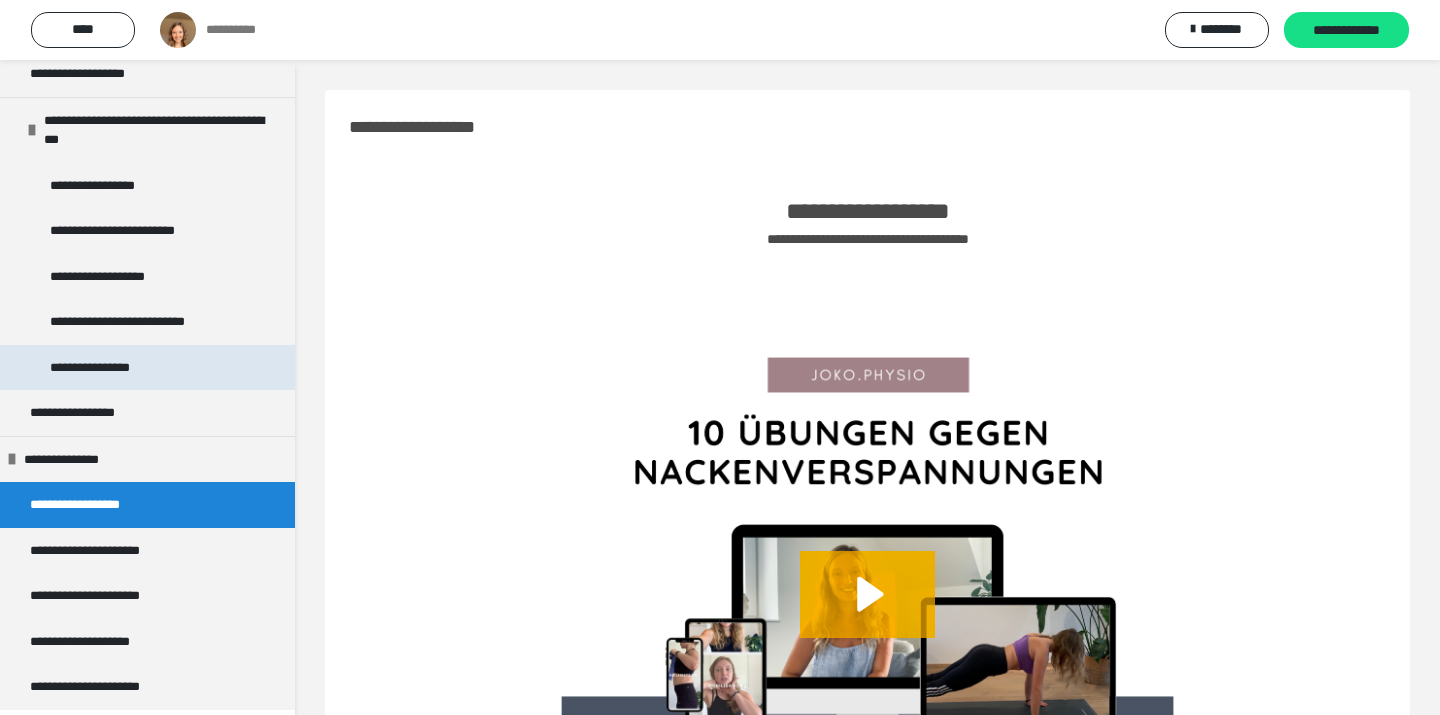 click on "**********" at bounding box center [107, 368] 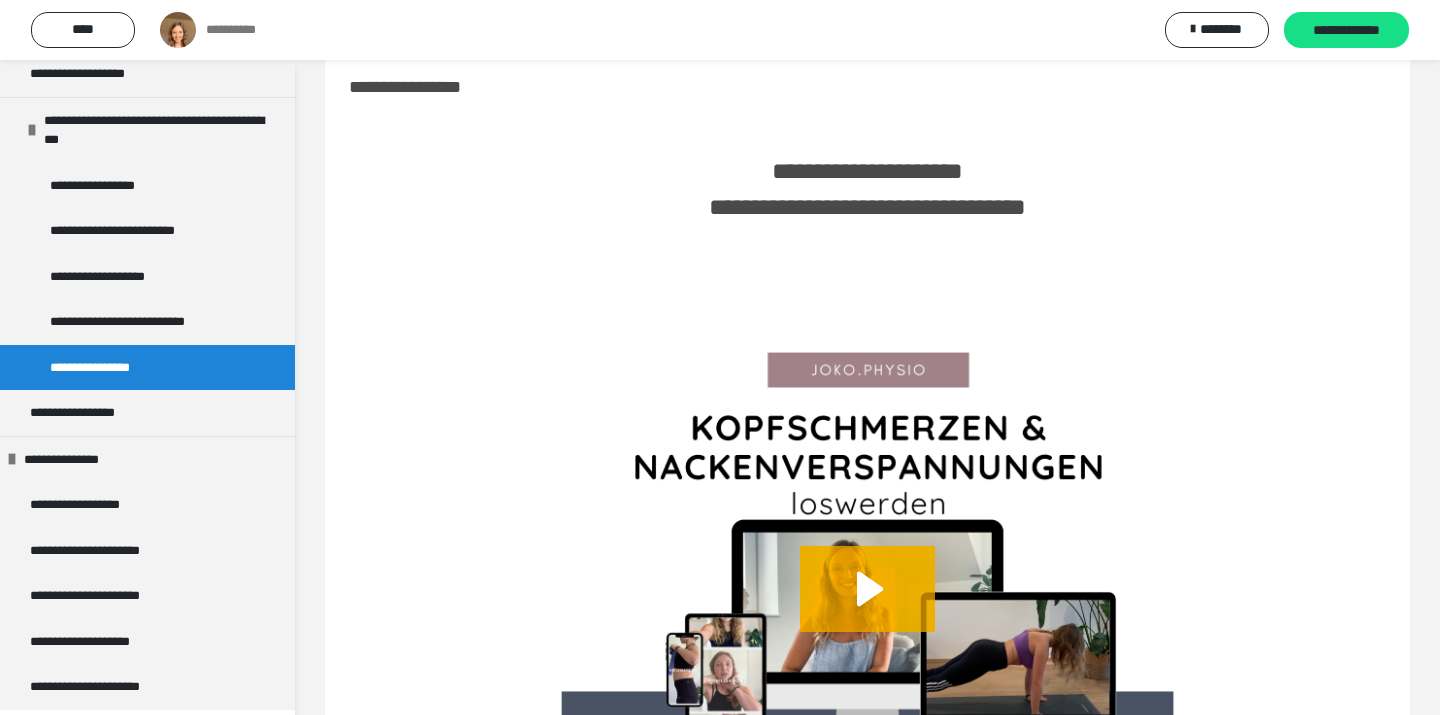 scroll, scrollTop: 0, scrollLeft: 0, axis: both 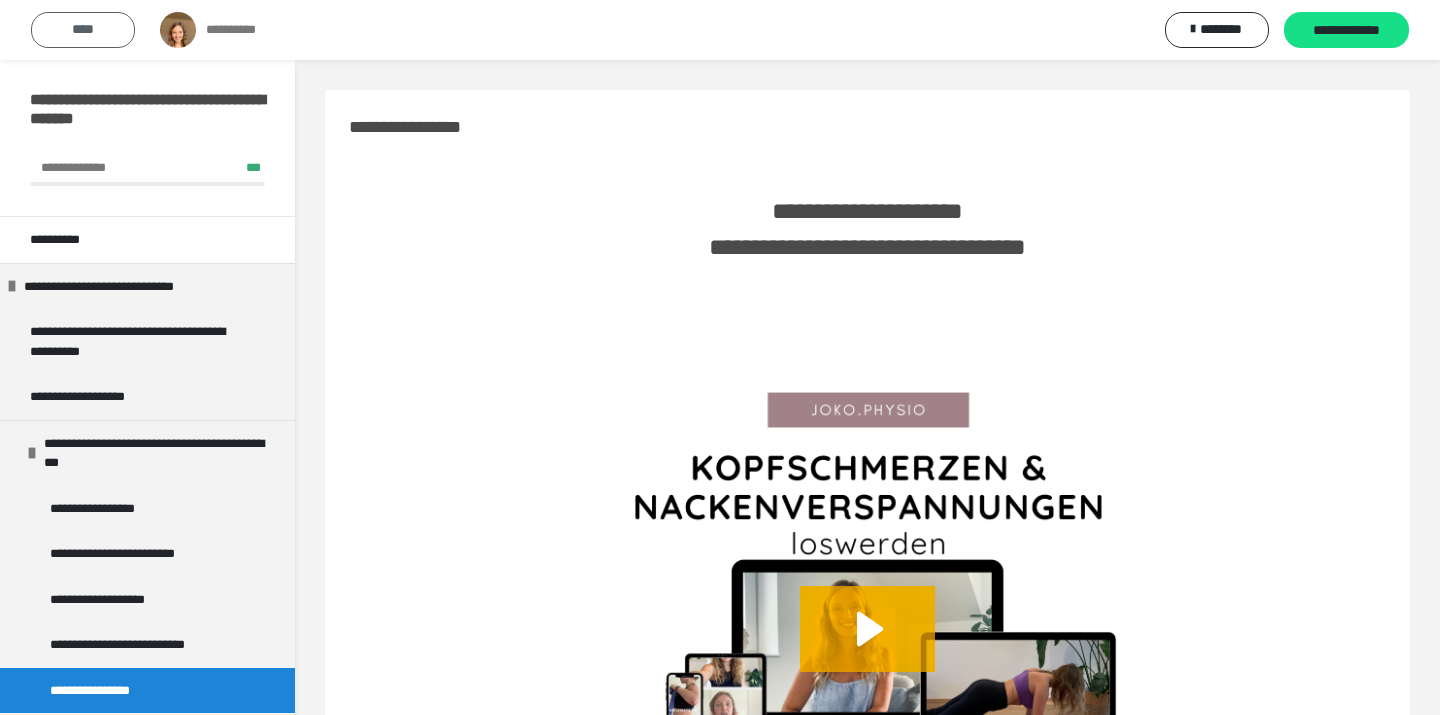 click on "****" at bounding box center [83, 30] 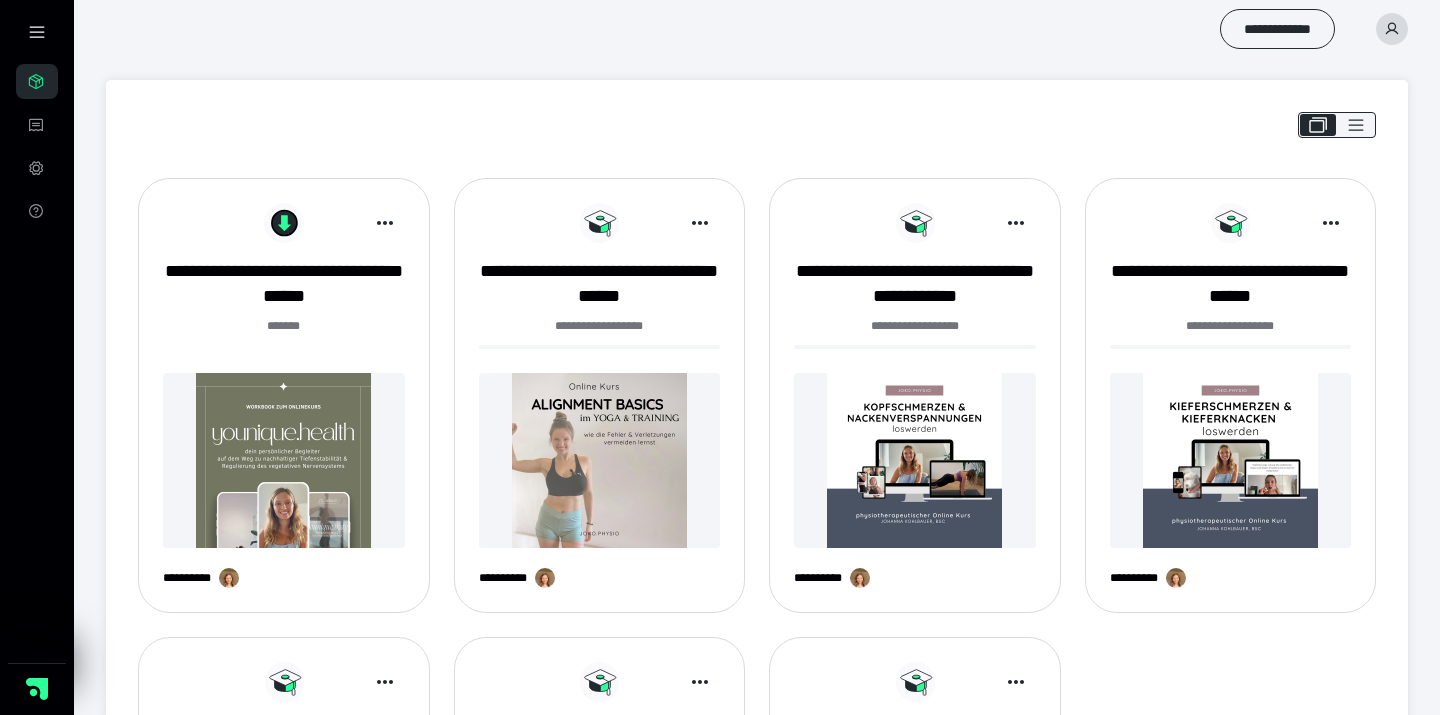 scroll, scrollTop: 0, scrollLeft: 0, axis: both 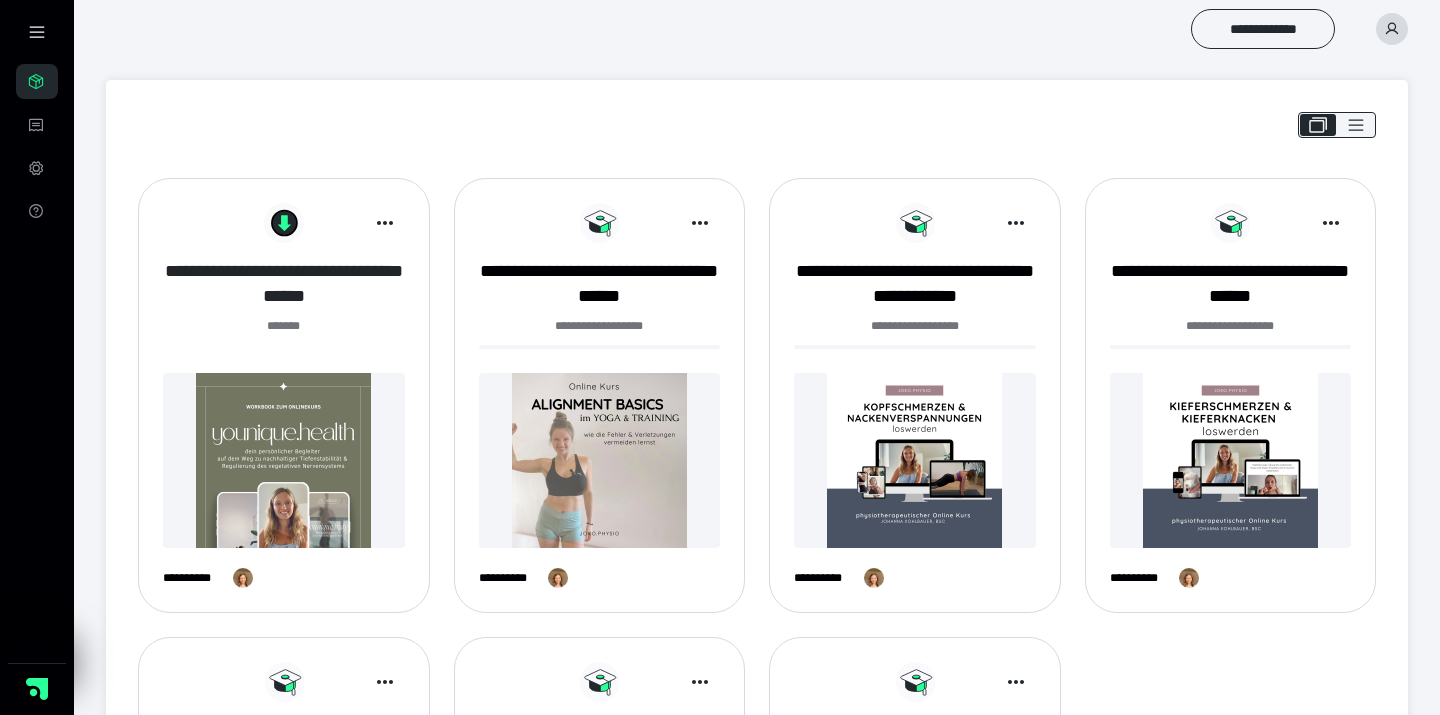 click on "**********" at bounding box center [284, 284] 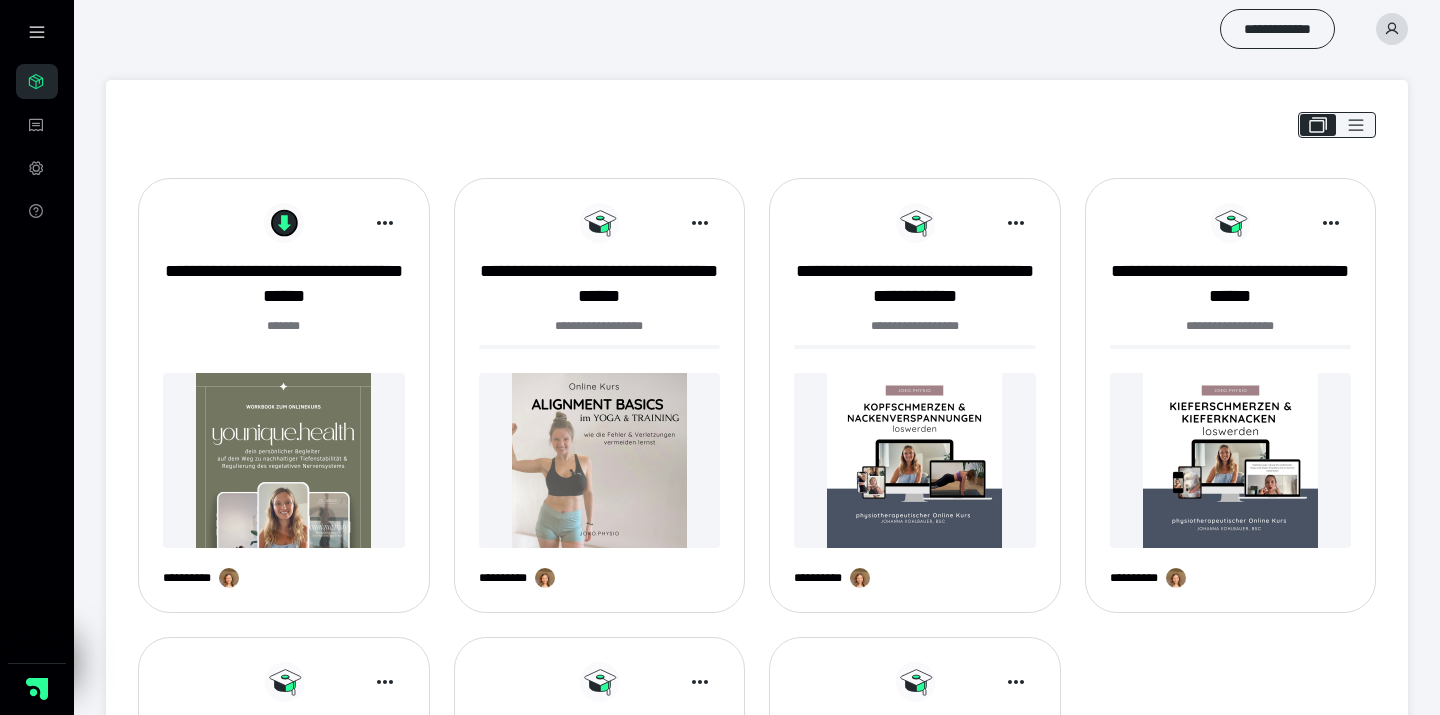 scroll, scrollTop: 0, scrollLeft: 0, axis: both 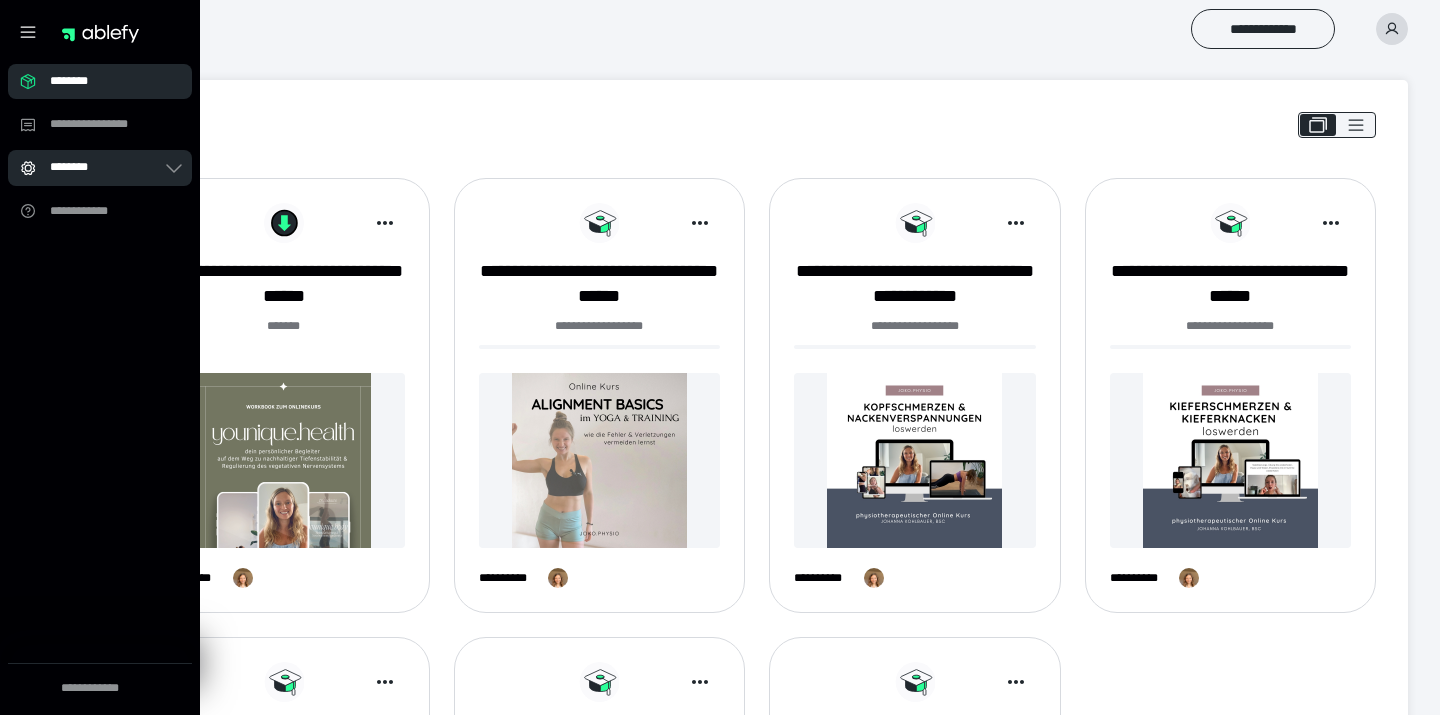 click on "********" at bounding box center [100, 167] 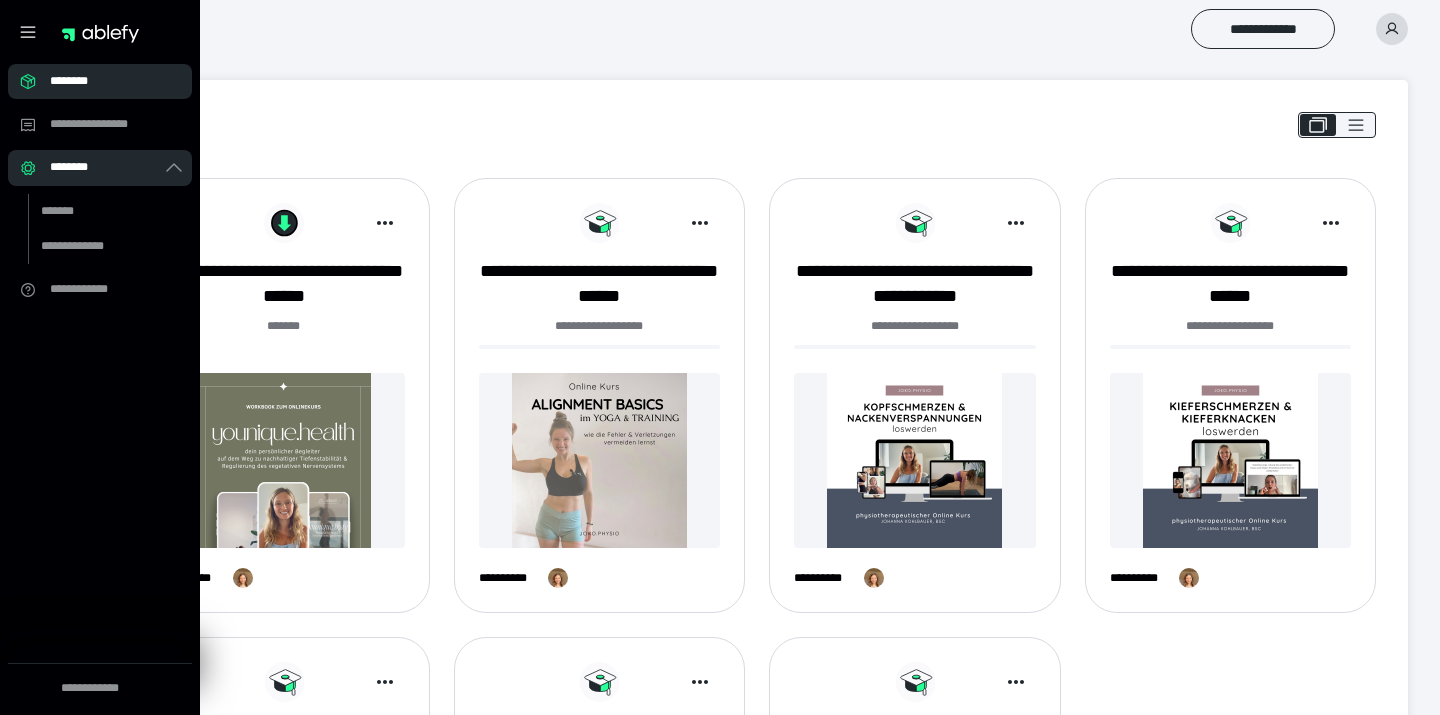 click on "********" at bounding box center (106, 81) 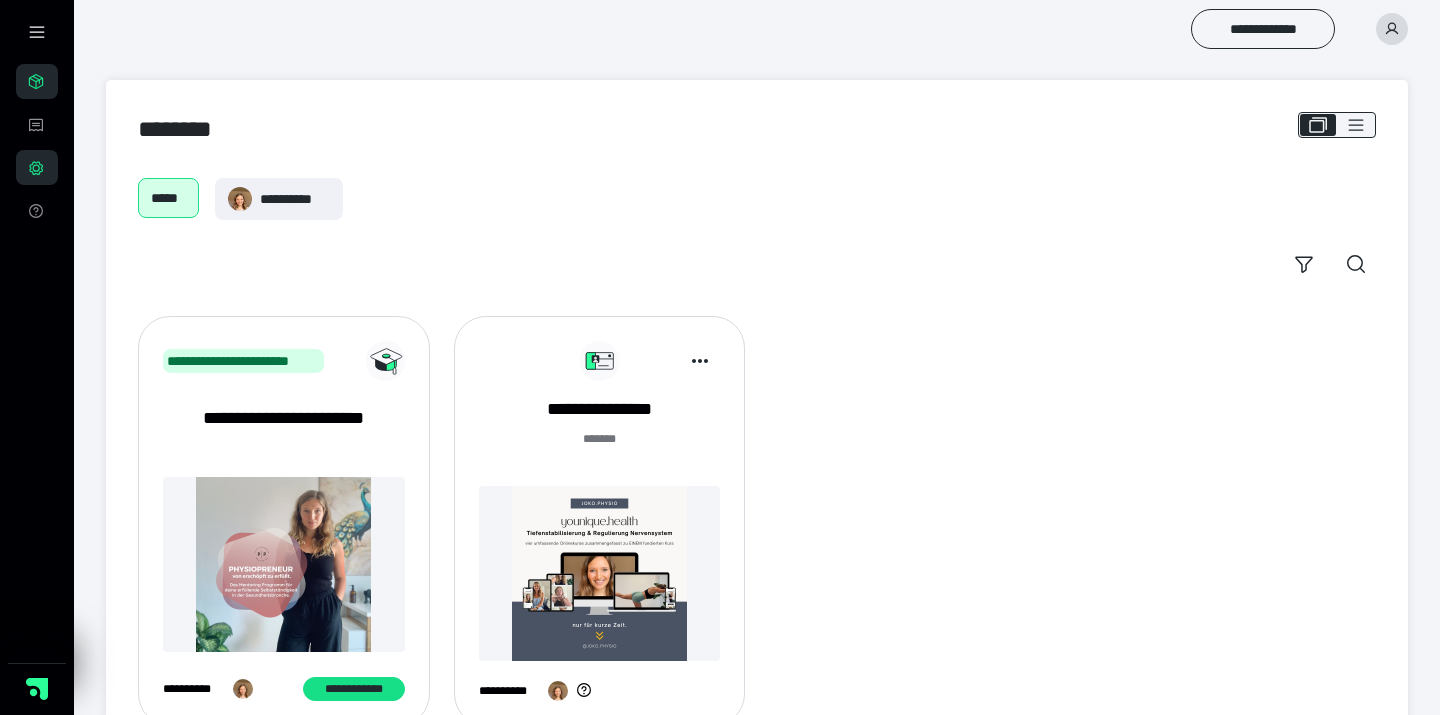 scroll, scrollTop: 67, scrollLeft: 0, axis: vertical 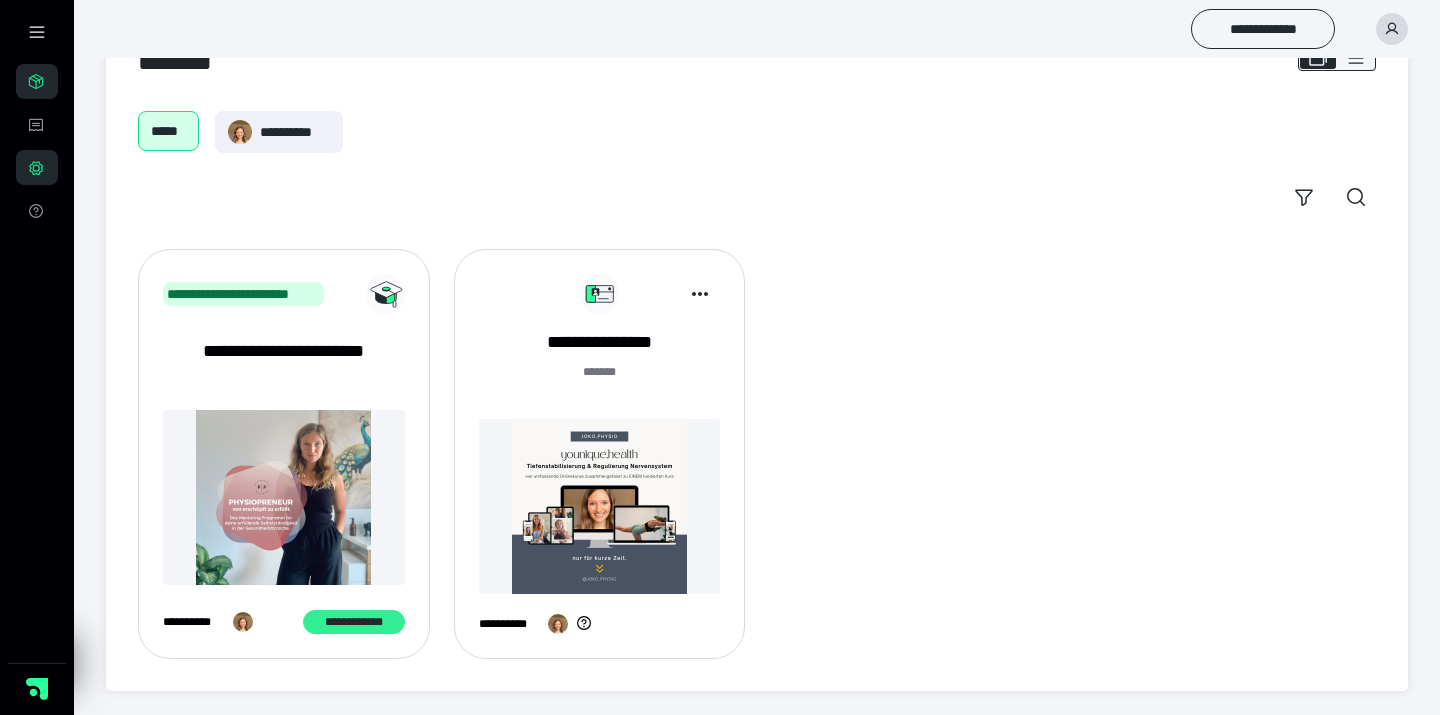 click on "**********" at bounding box center [353, 622] 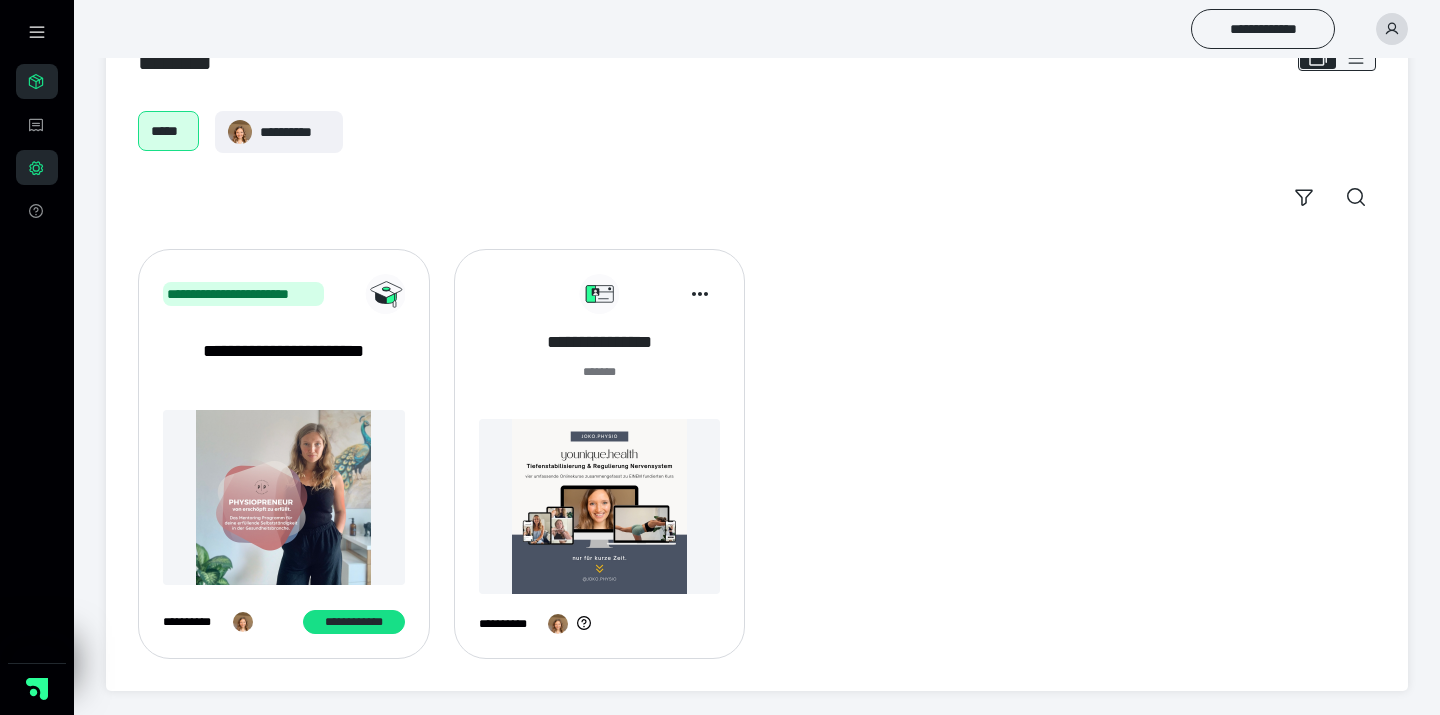 click on "**********" at bounding box center [600, 342] 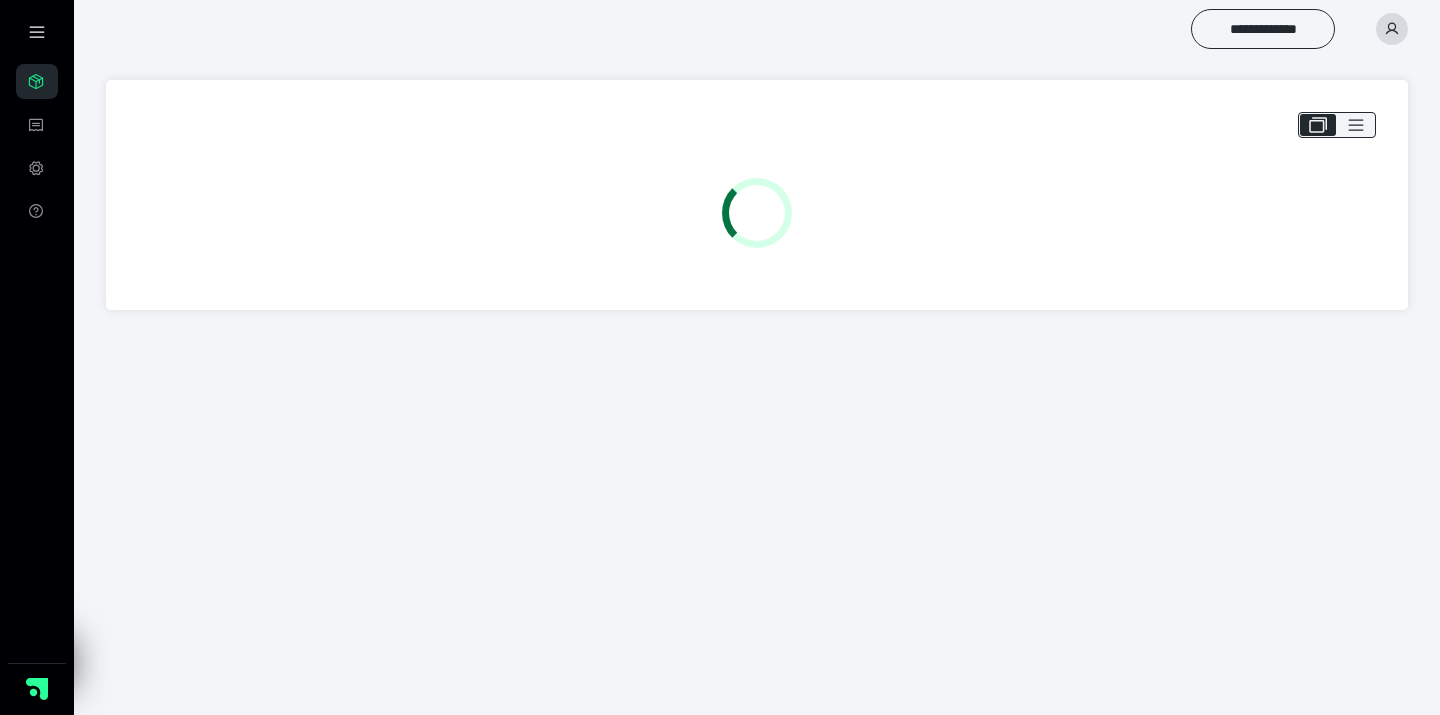 scroll, scrollTop: 0, scrollLeft: 0, axis: both 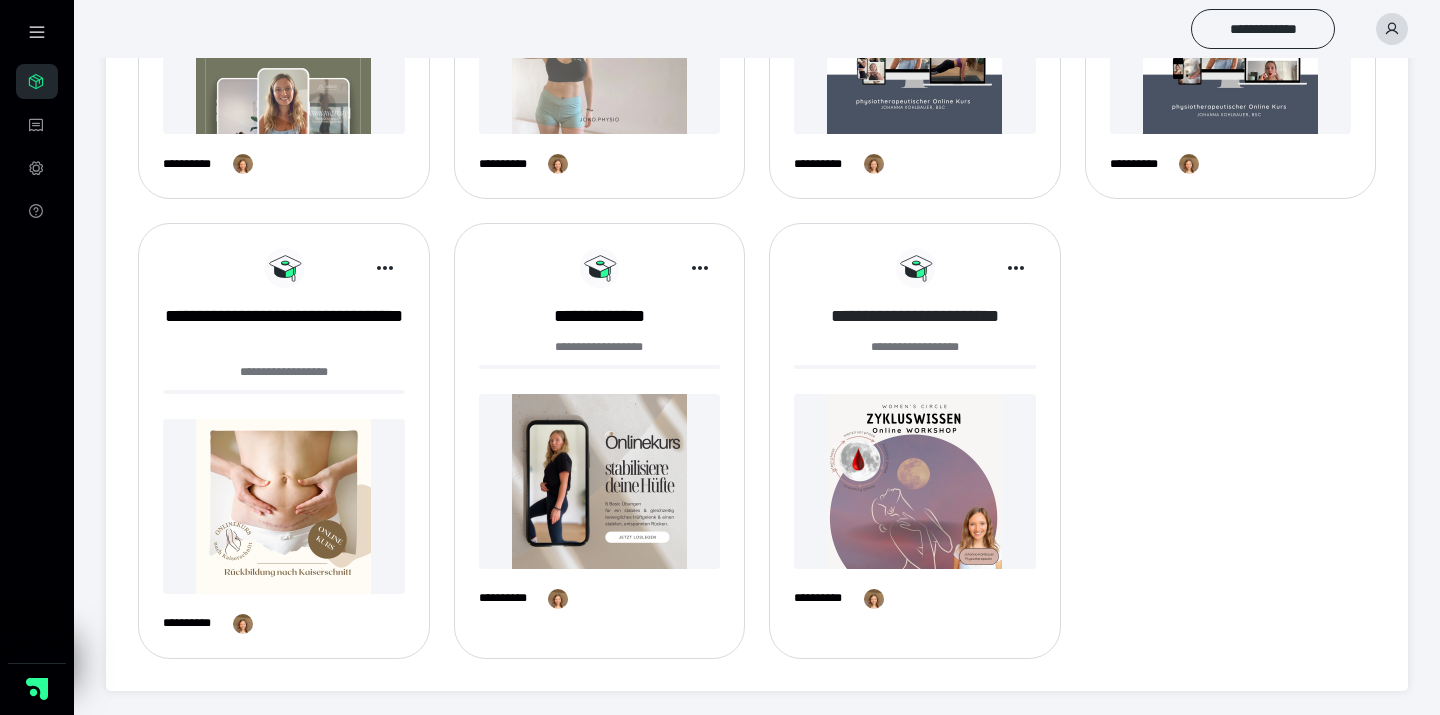 click on "**********" at bounding box center (915, 316) 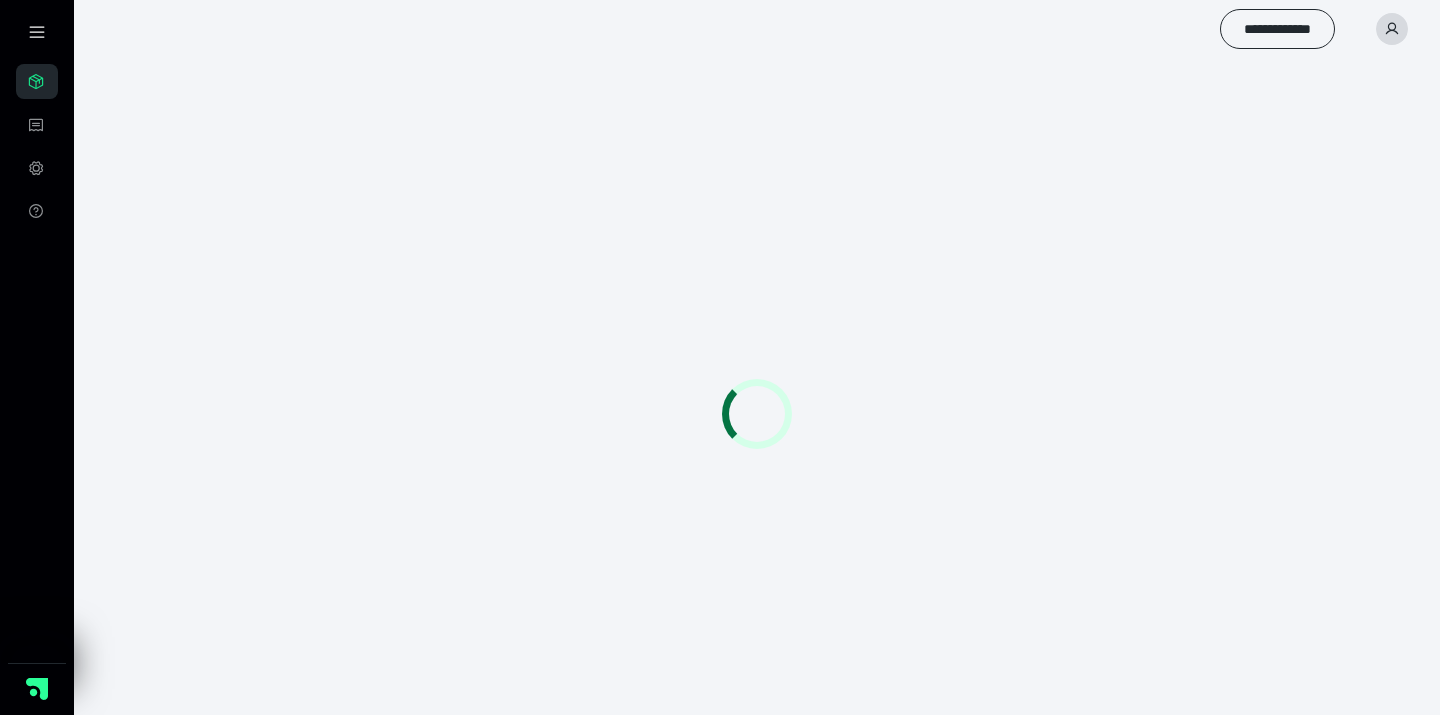scroll, scrollTop: 0, scrollLeft: 0, axis: both 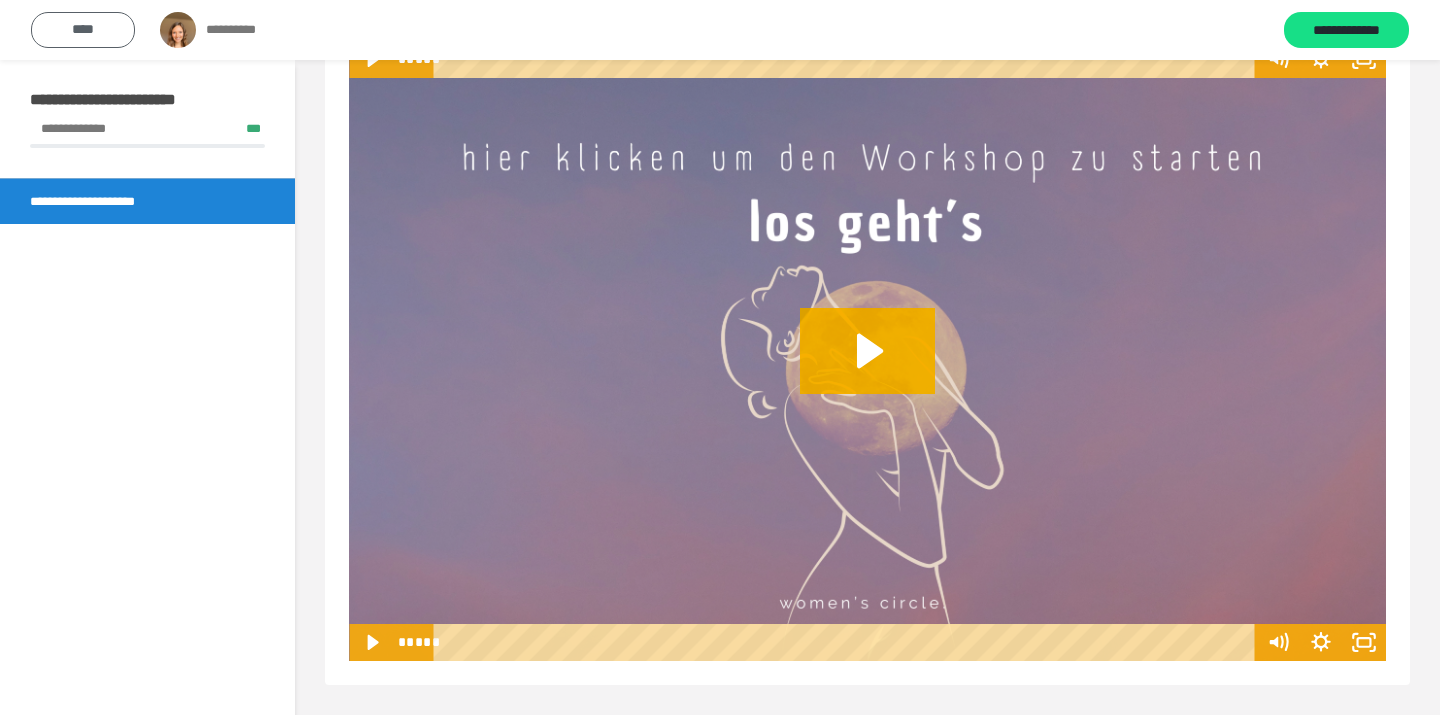 click on "****" at bounding box center (83, 30) 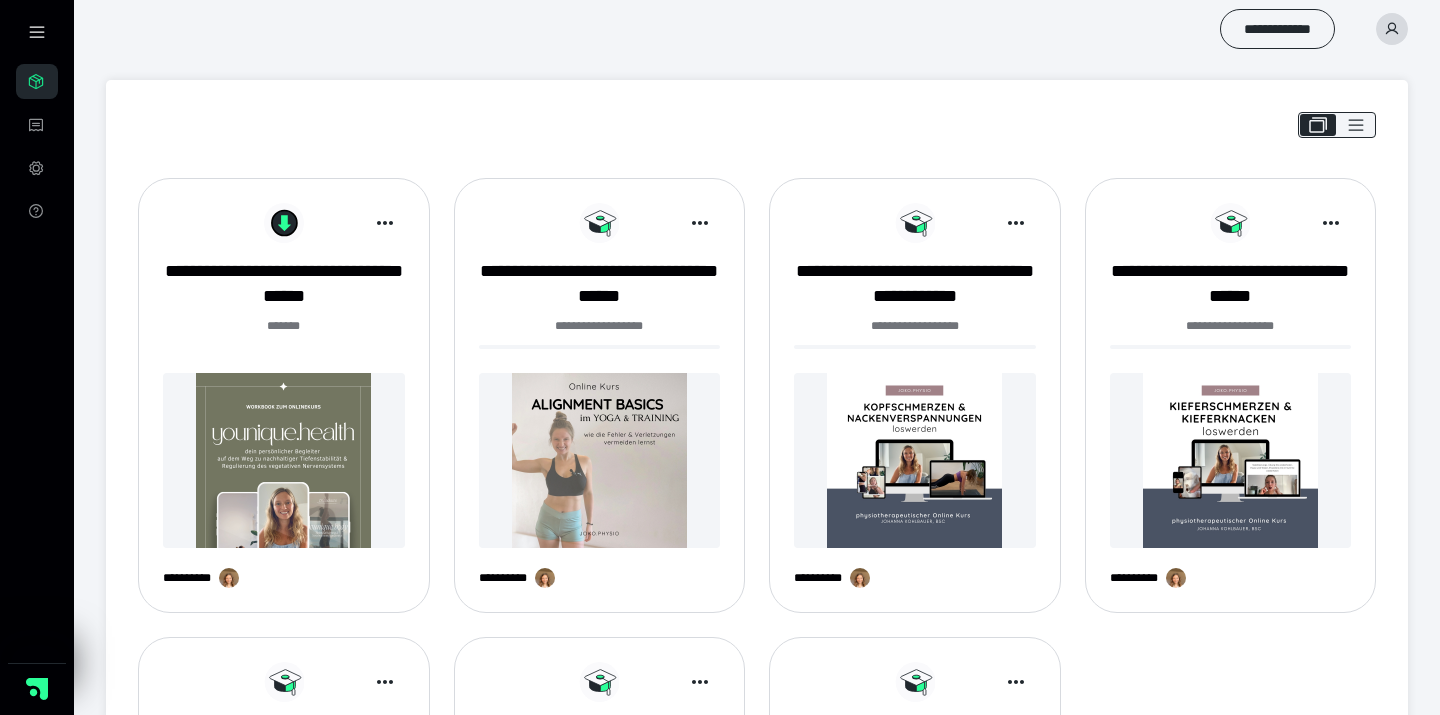 scroll, scrollTop: 0, scrollLeft: 0, axis: both 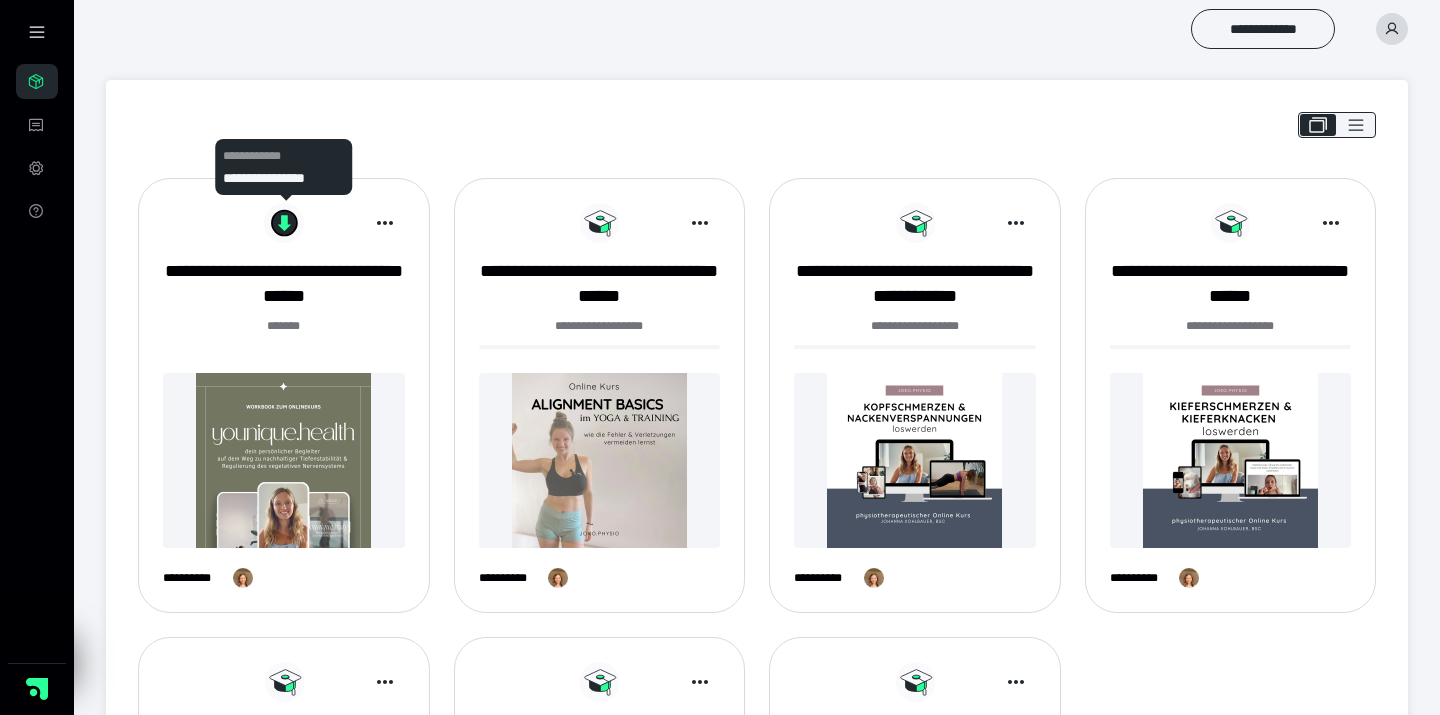 click 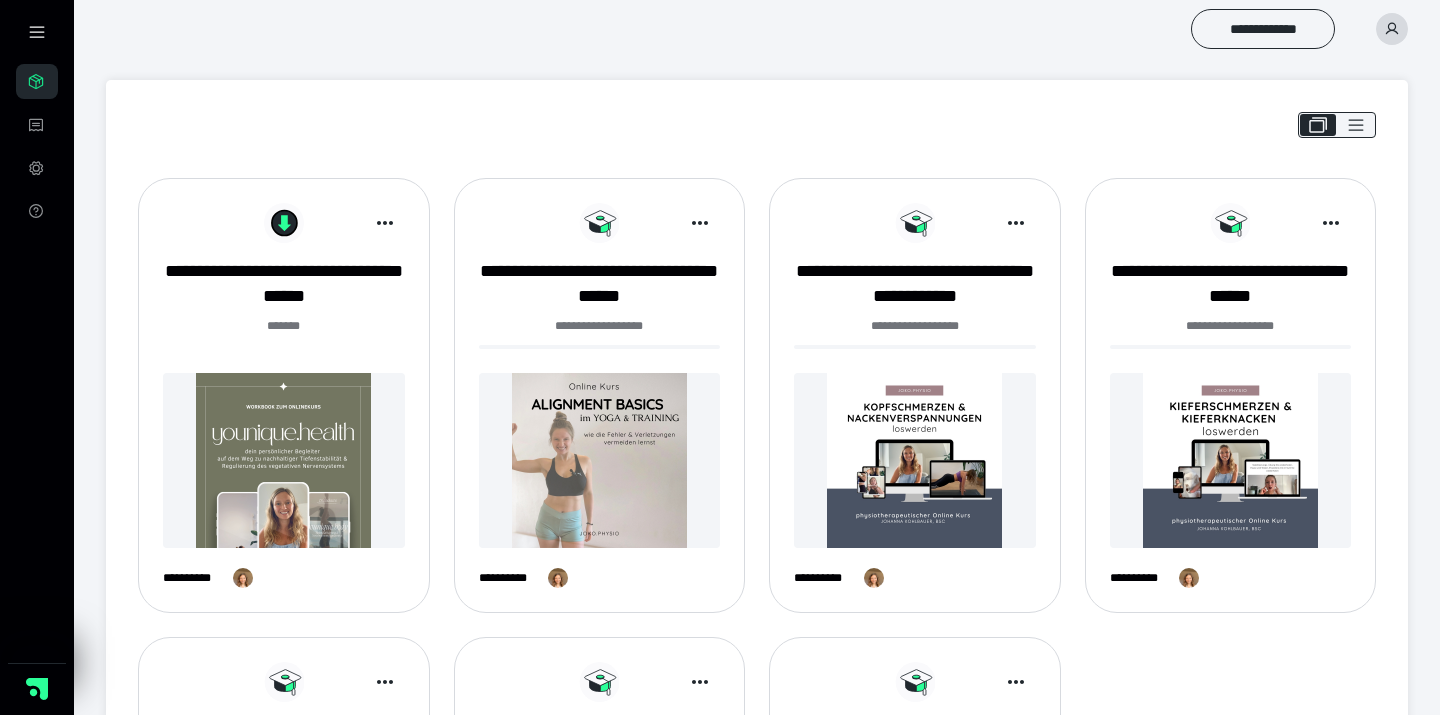 click on "**********" at bounding box center [284, 403] 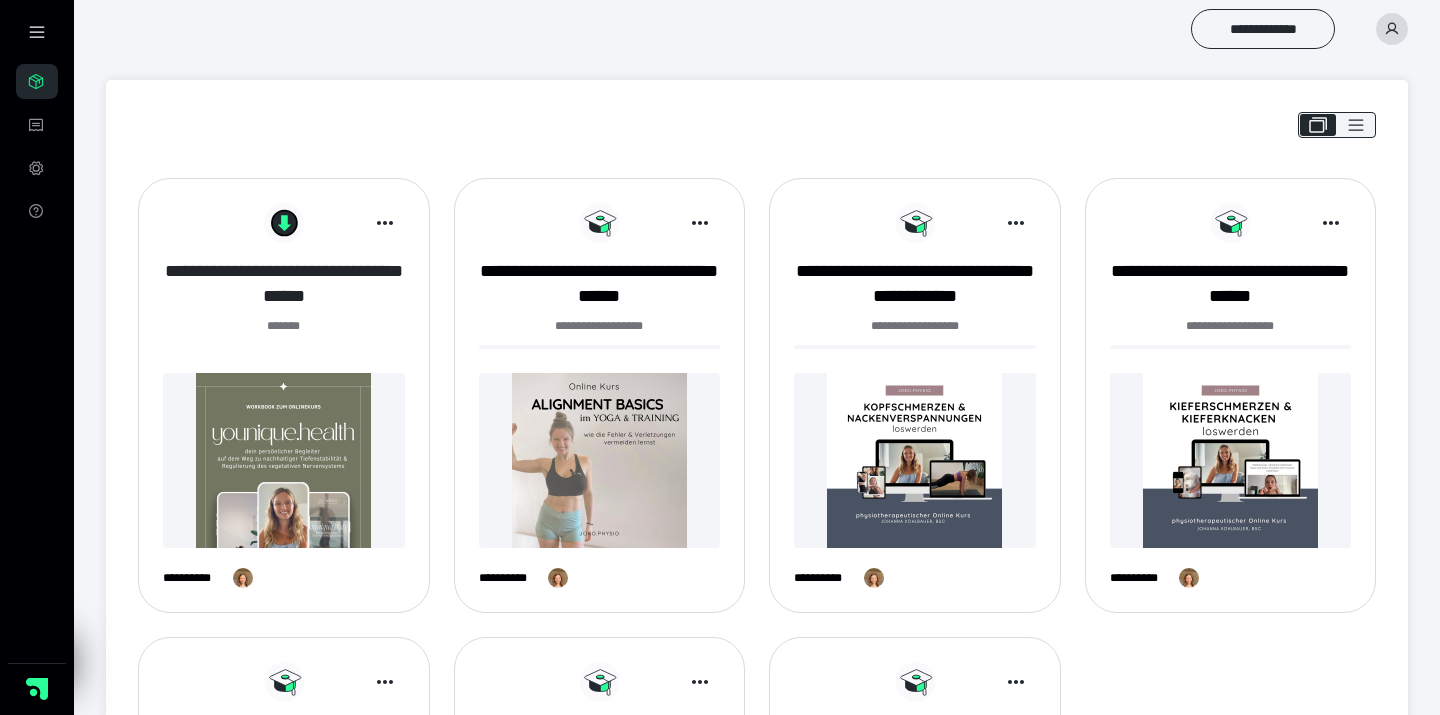 click on "**********" at bounding box center [284, 284] 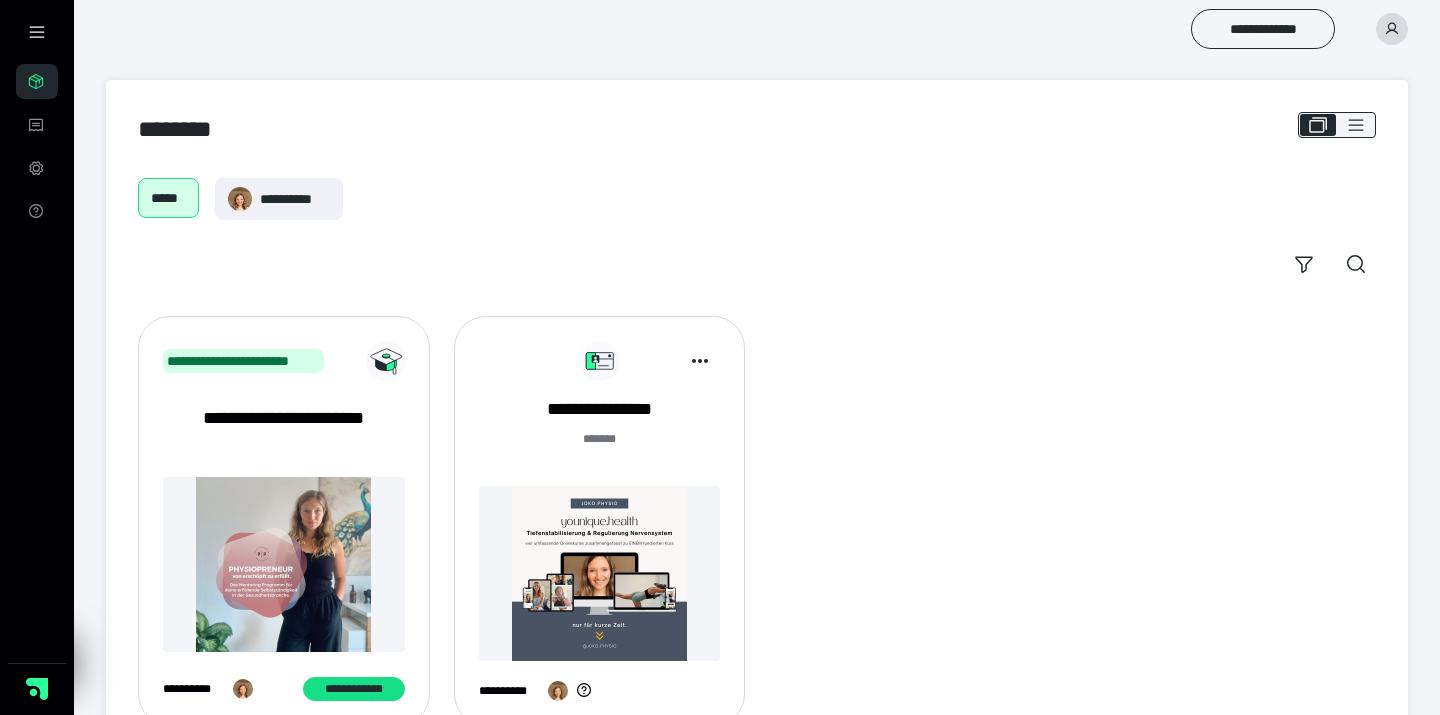 scroll, scrollTop: 0, scrollLeft: 0, axis: both 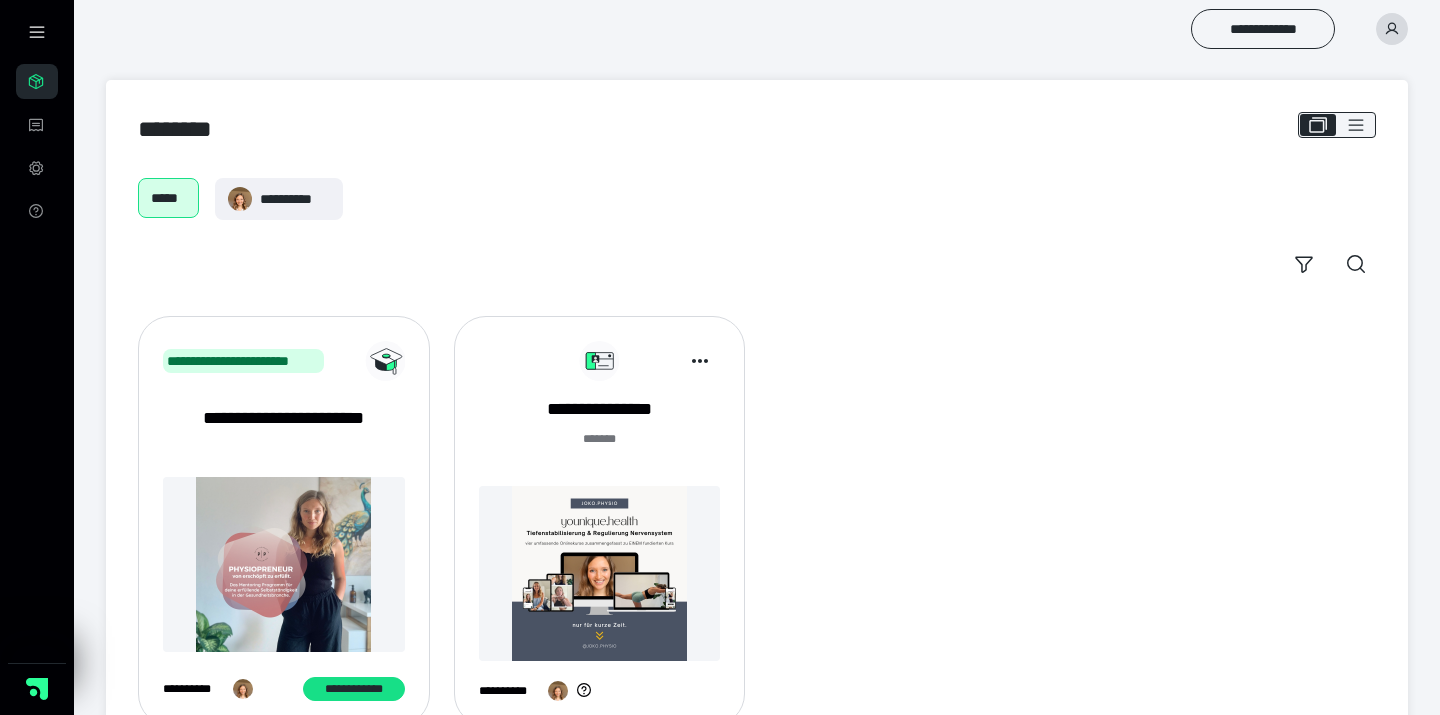 click at bounding box center (600, 573) 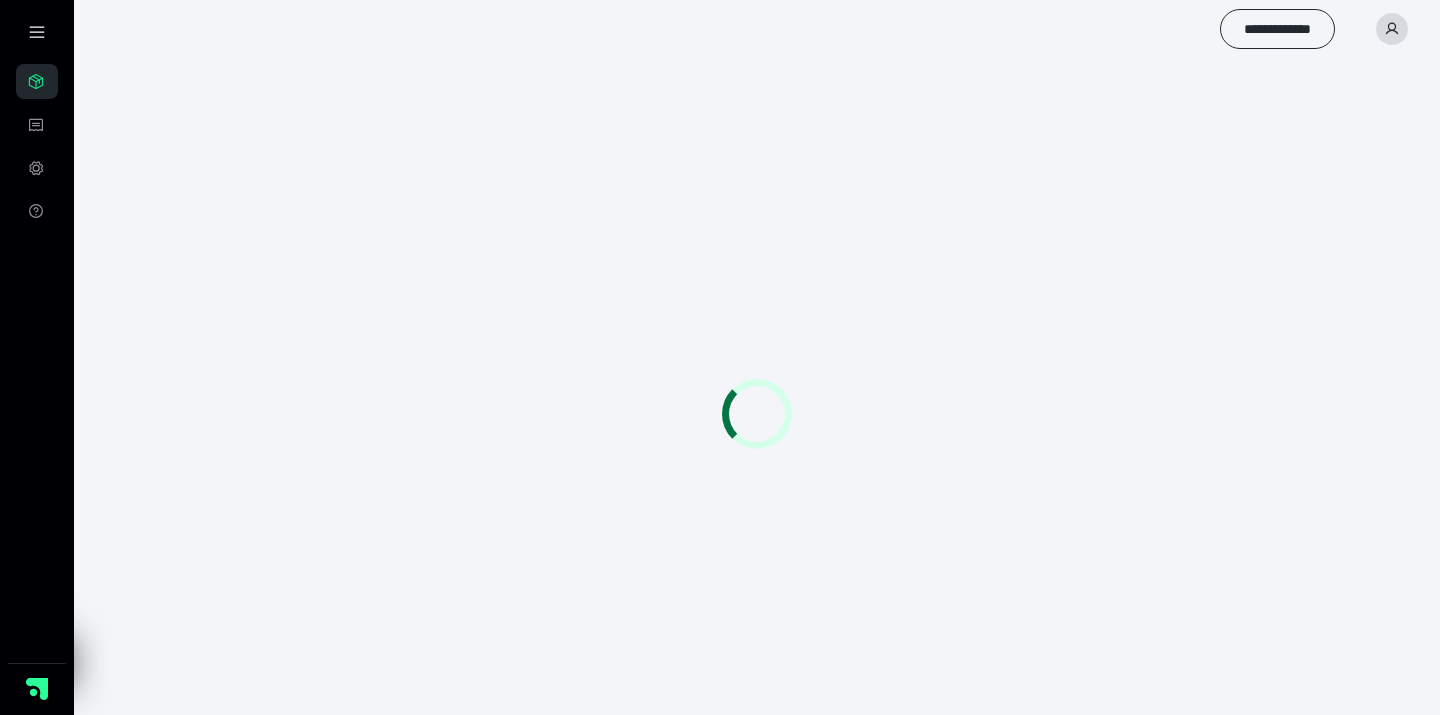 scroll, scrollTop: 0, scrollLeft: 0, axis: both 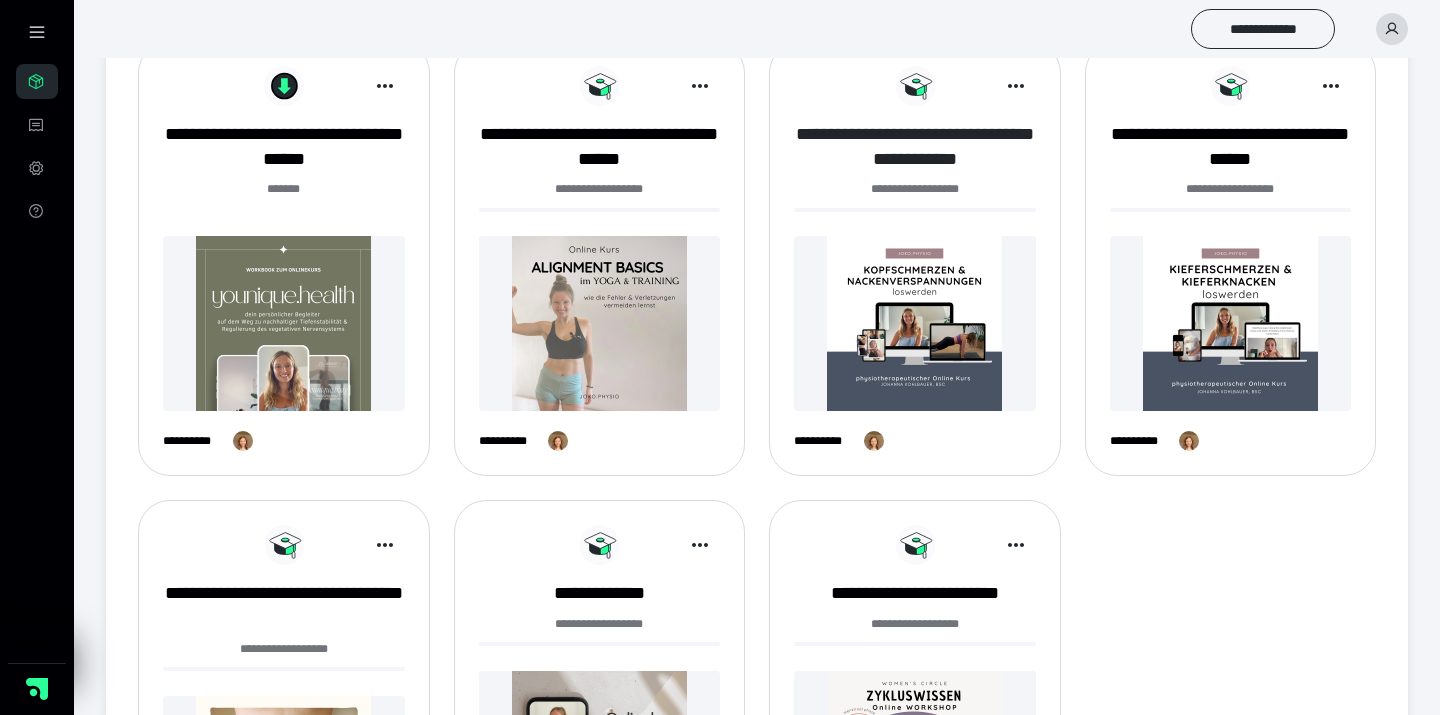click on "**********" at bounding box center [915, 147] 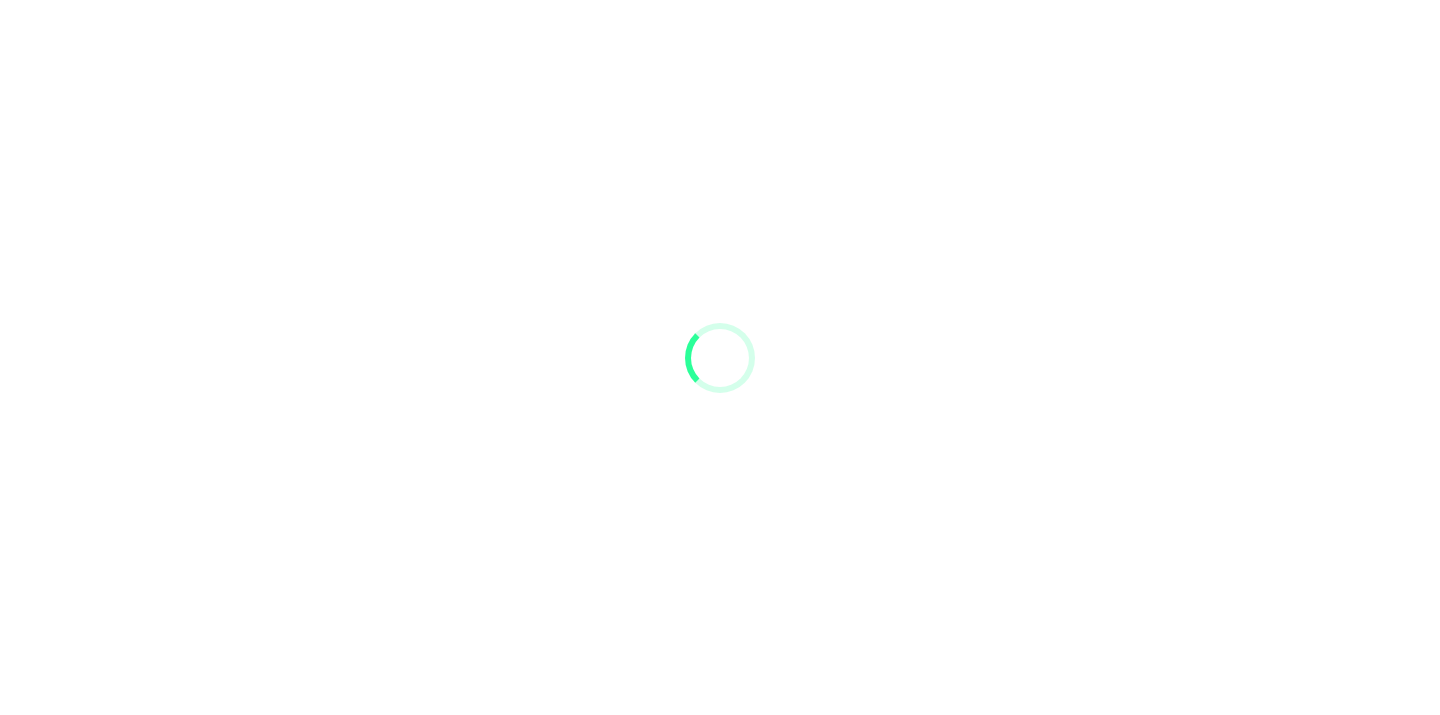 scroll, scrollTop: 0, scrollLeft: 0, axis: both 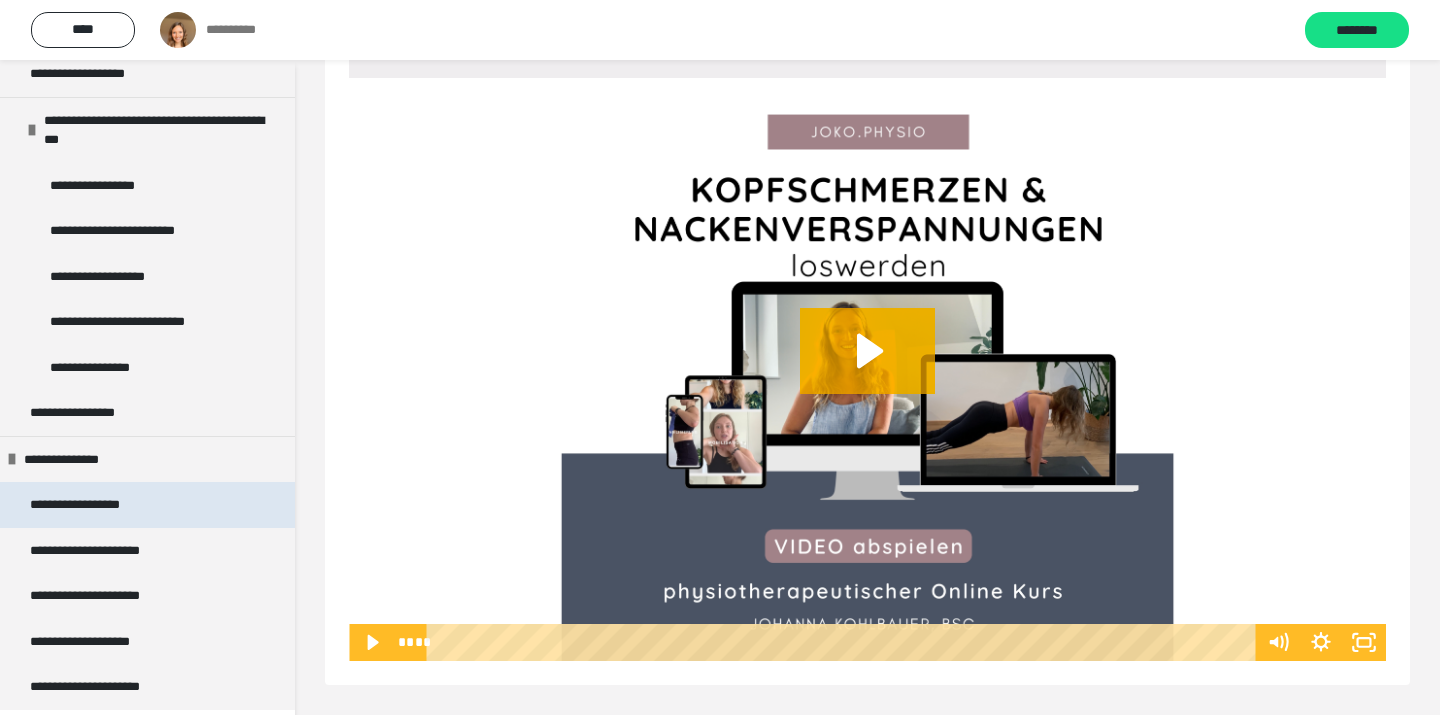 click on "**********" at bounding box center [147, 505] 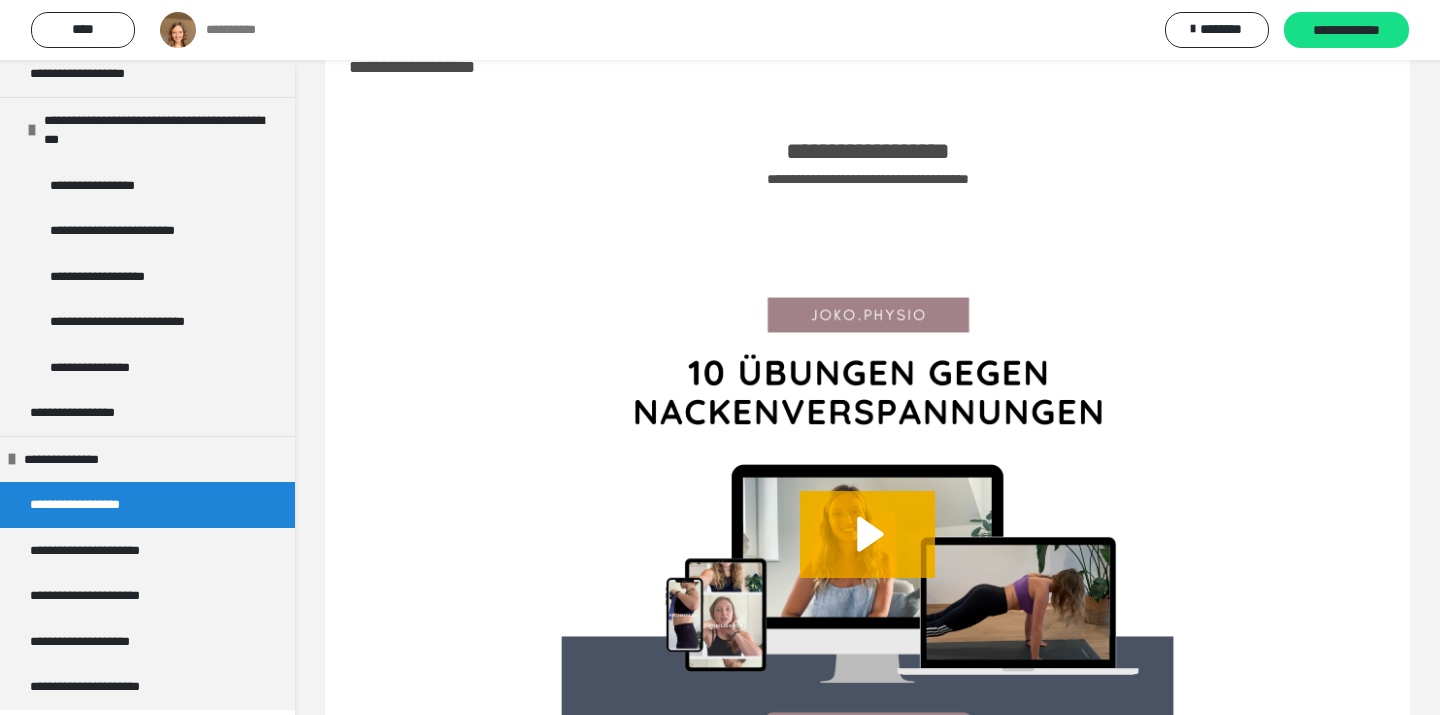 scroll, scrollTop: 244, scrollLeft: 0, axis: vertical 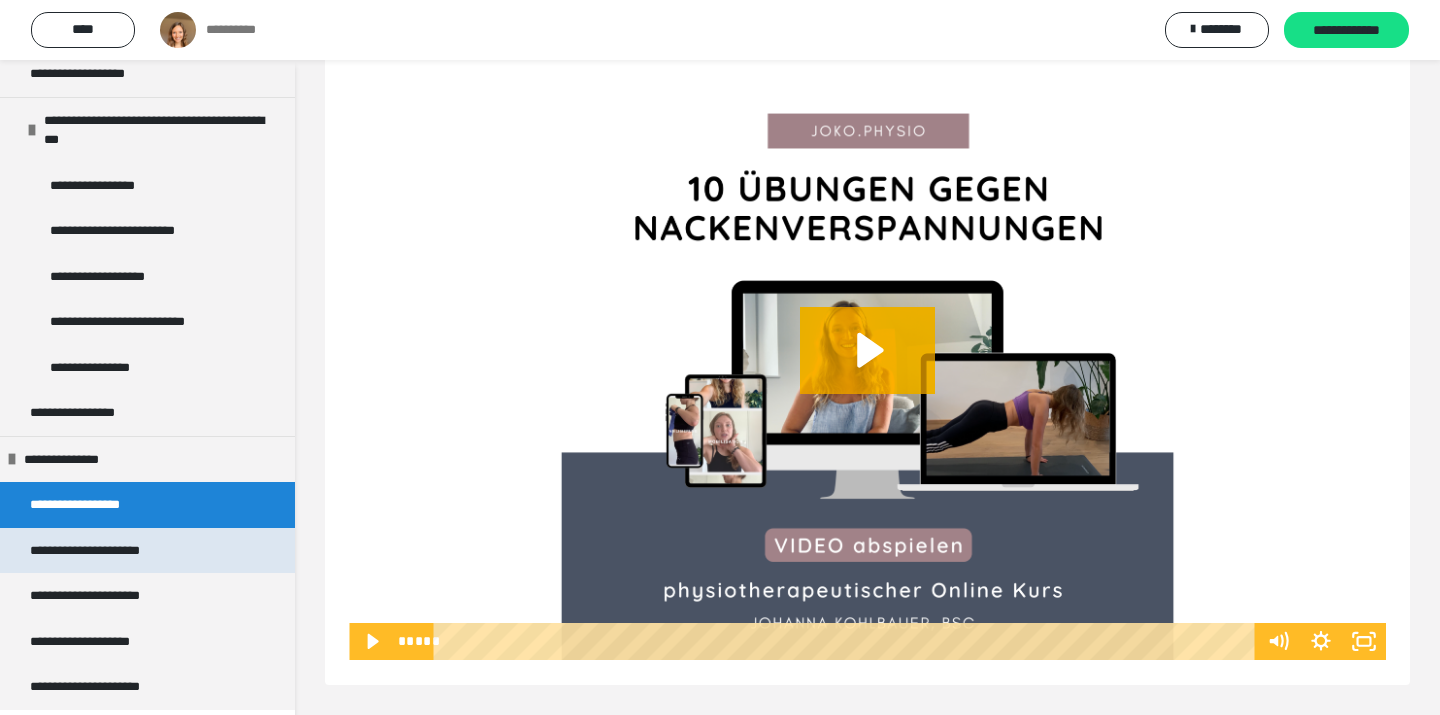 click on "**********" at bounding box center (147, 551) 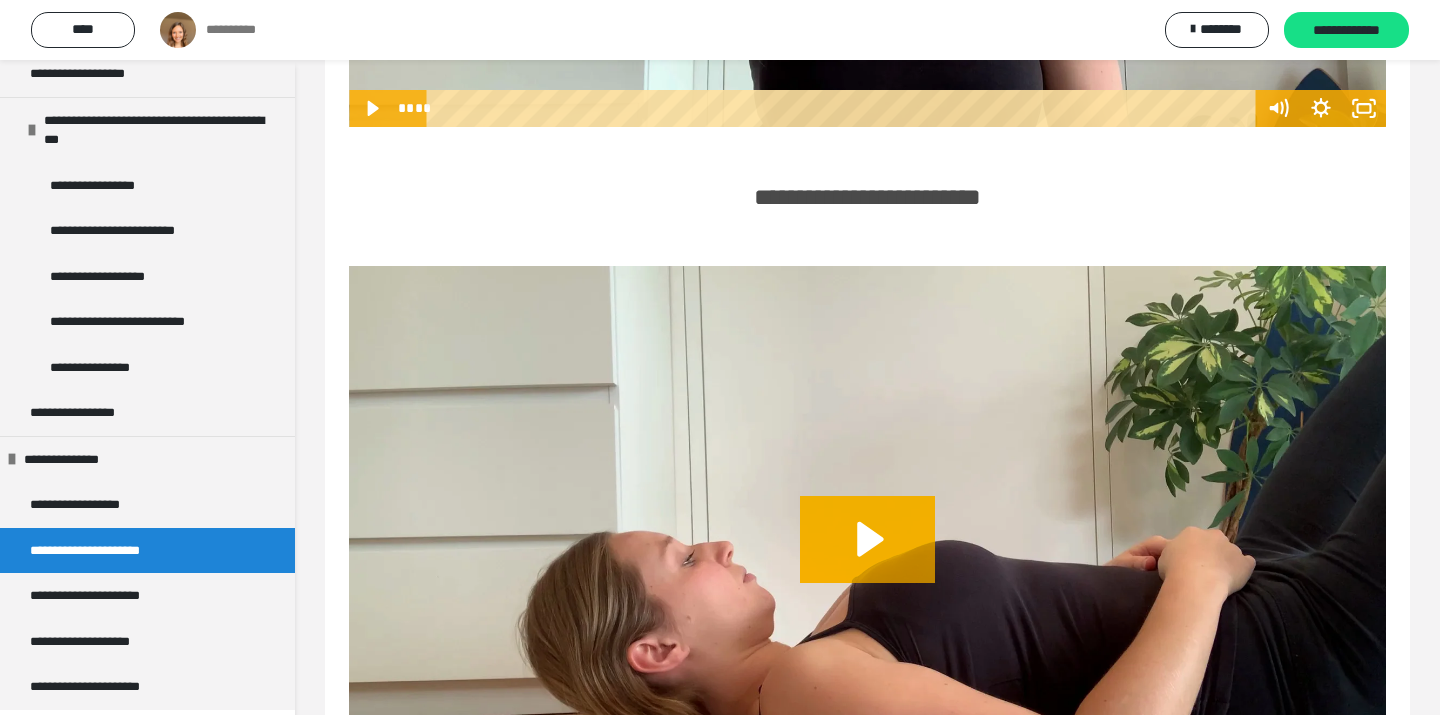 scroll, scrollTop: 2611, scrollLeft: 0, axis: vertical 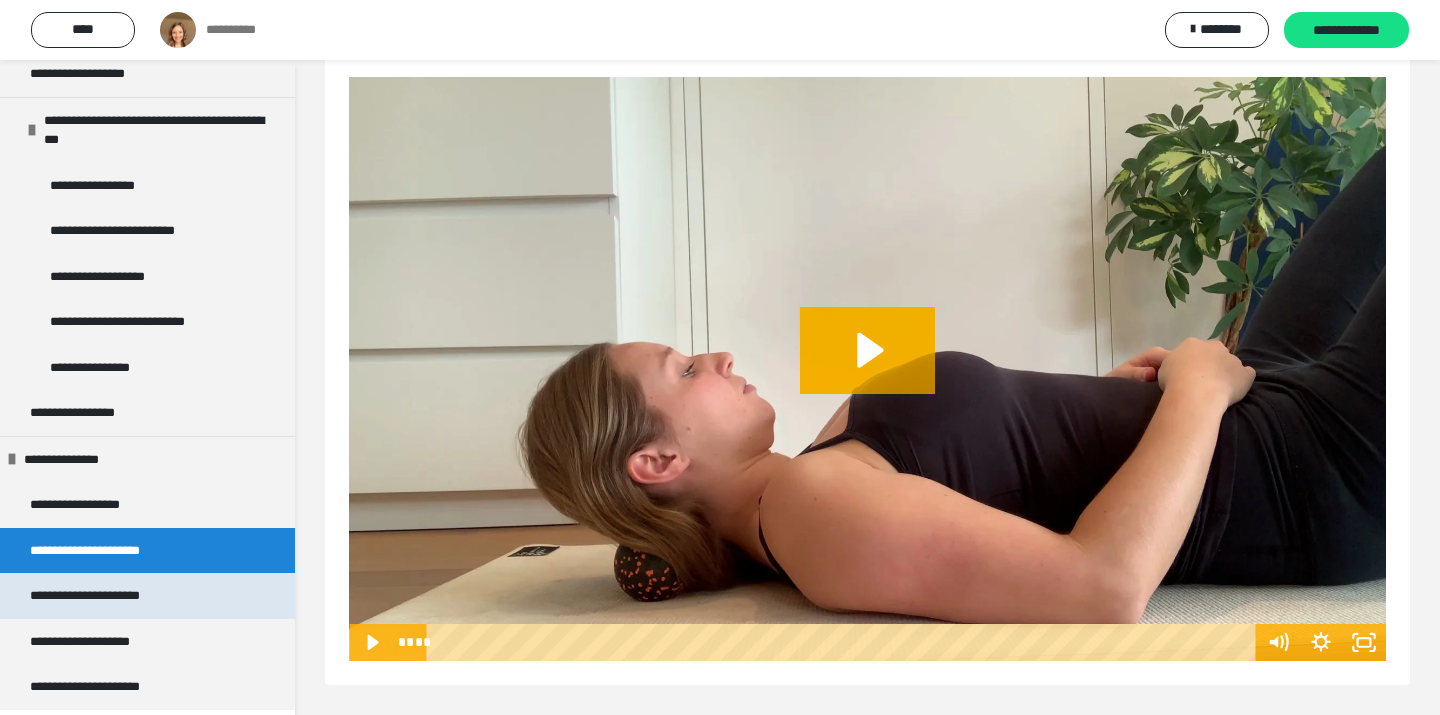 click on "**********" at bounding box center (105, 596) 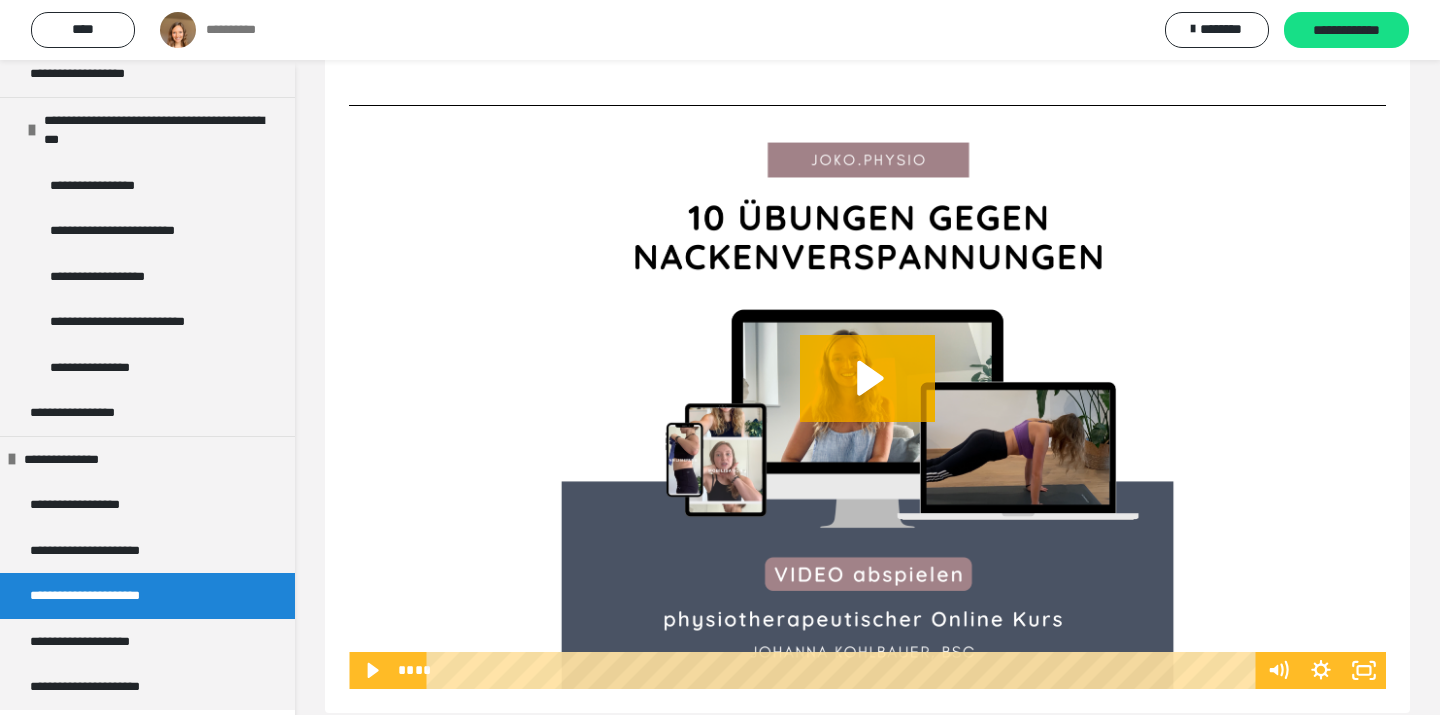 scroll, scrollTop: 2629, scrollLeft: 0, axis: vertical 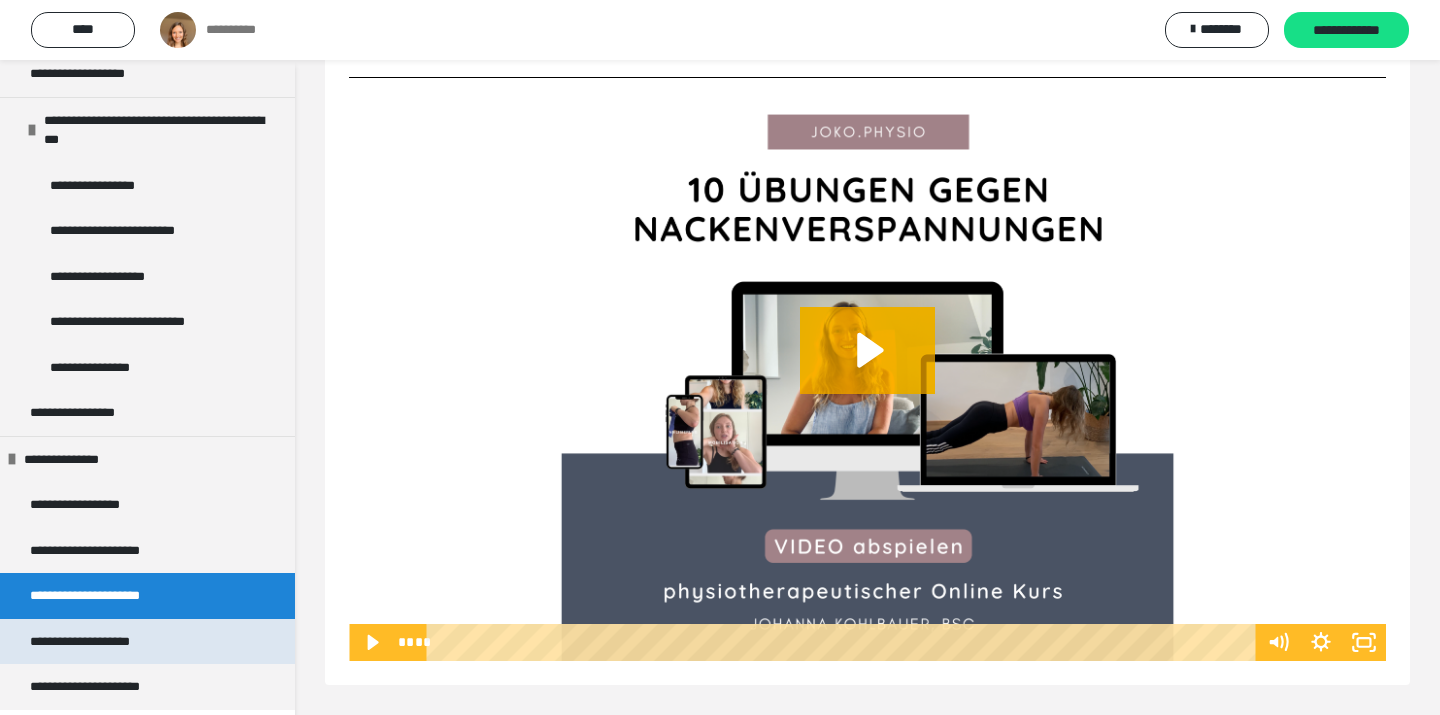 click on "**********" at bounding box center (103, 642) 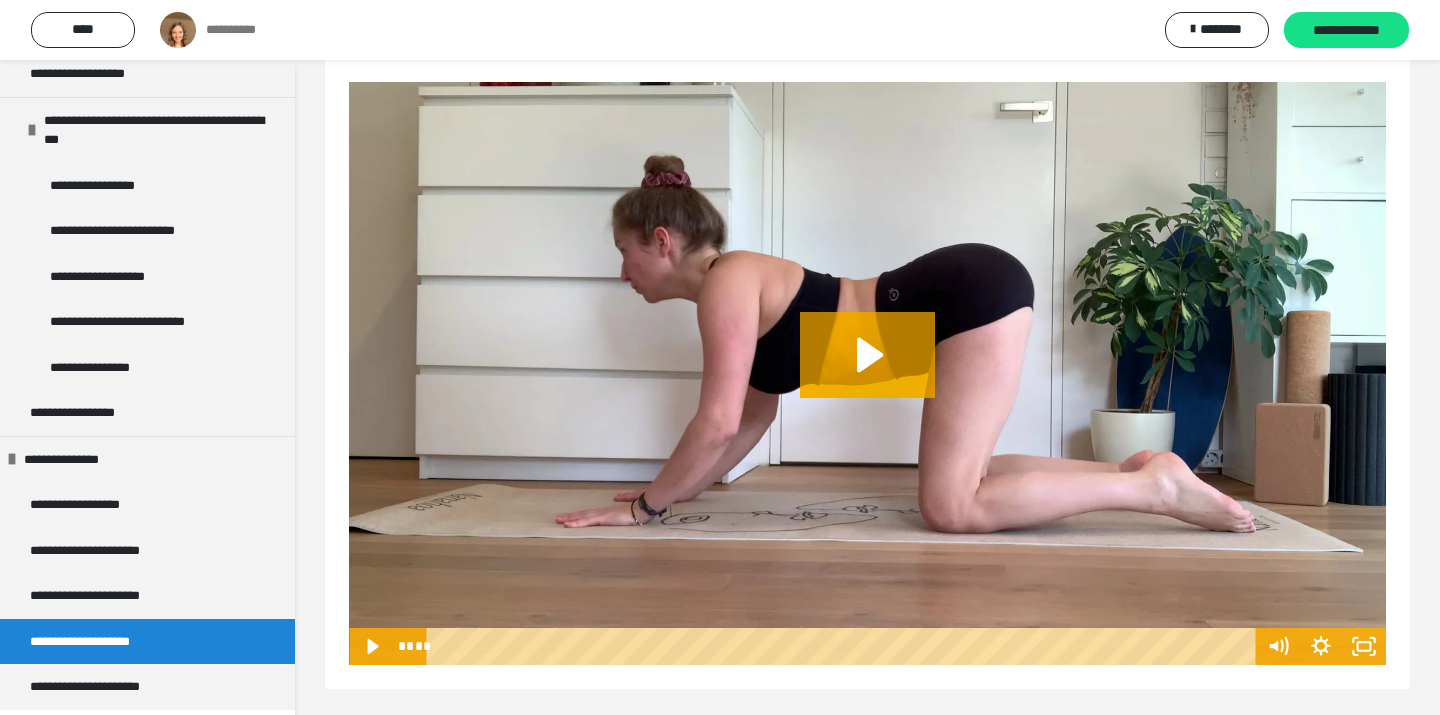 scroll, scrollTop: 4133, scrollLeft: 0, axis: vertical 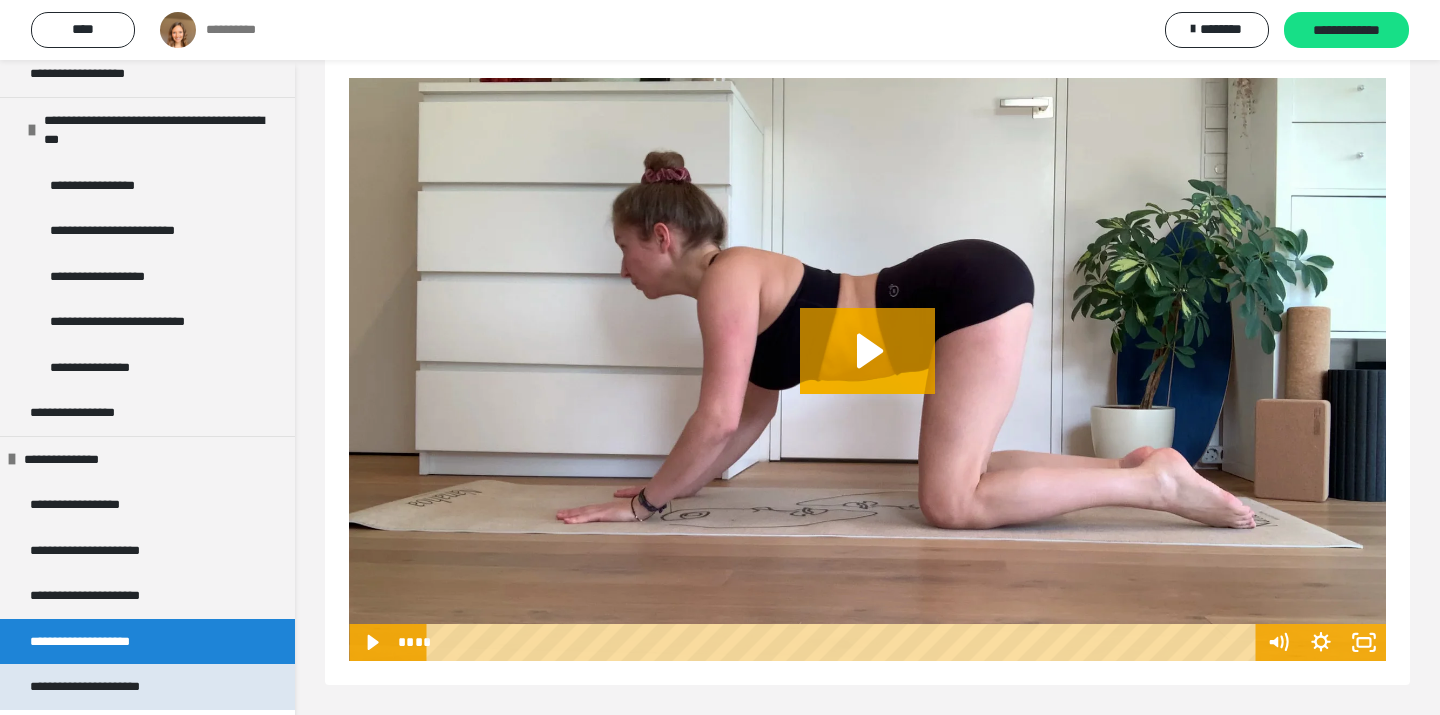 click on "**********" at bounding box center [108, 687] 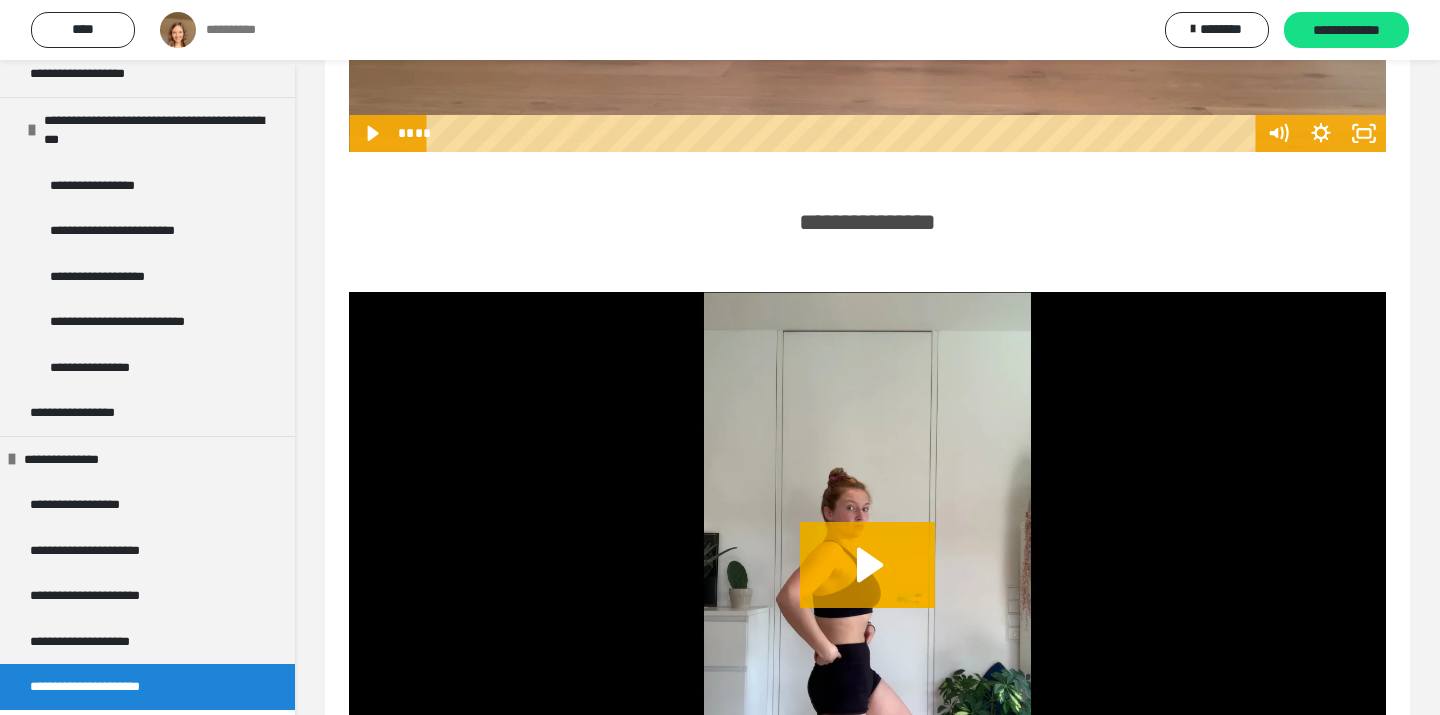 scroll, scrollTop: 8775, scrollLeft: 0, axis: vertical 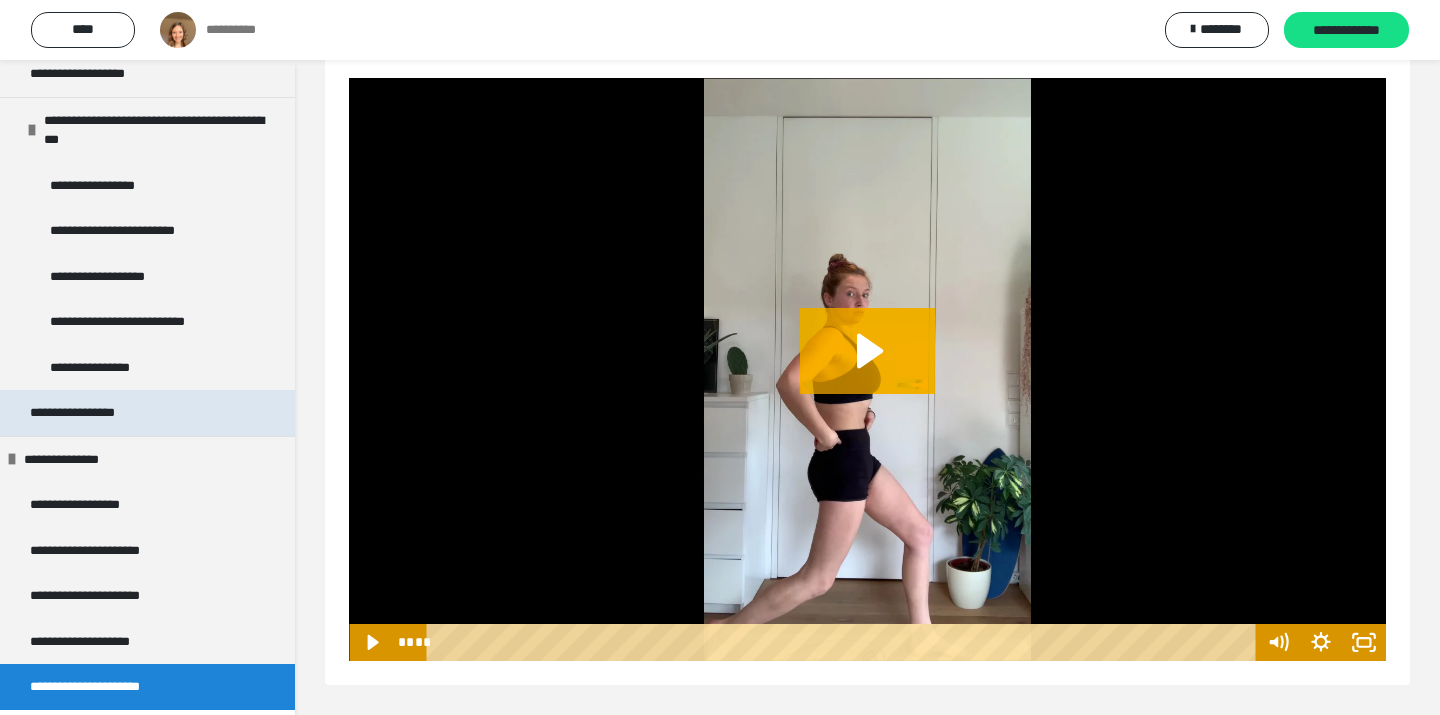click on "**********" at bounding box center [89, 413] 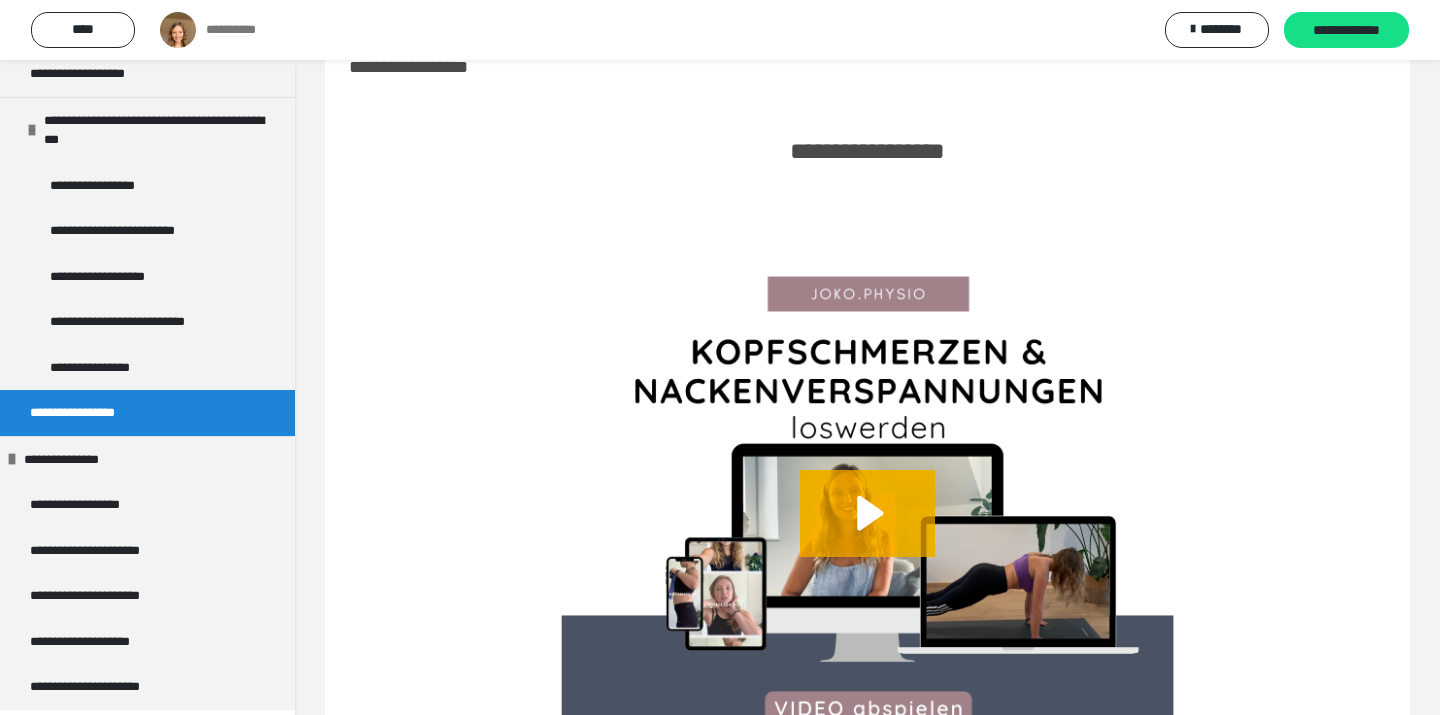 scroll, scrollTop: 223, scrollLeft: 0, axis: vertical 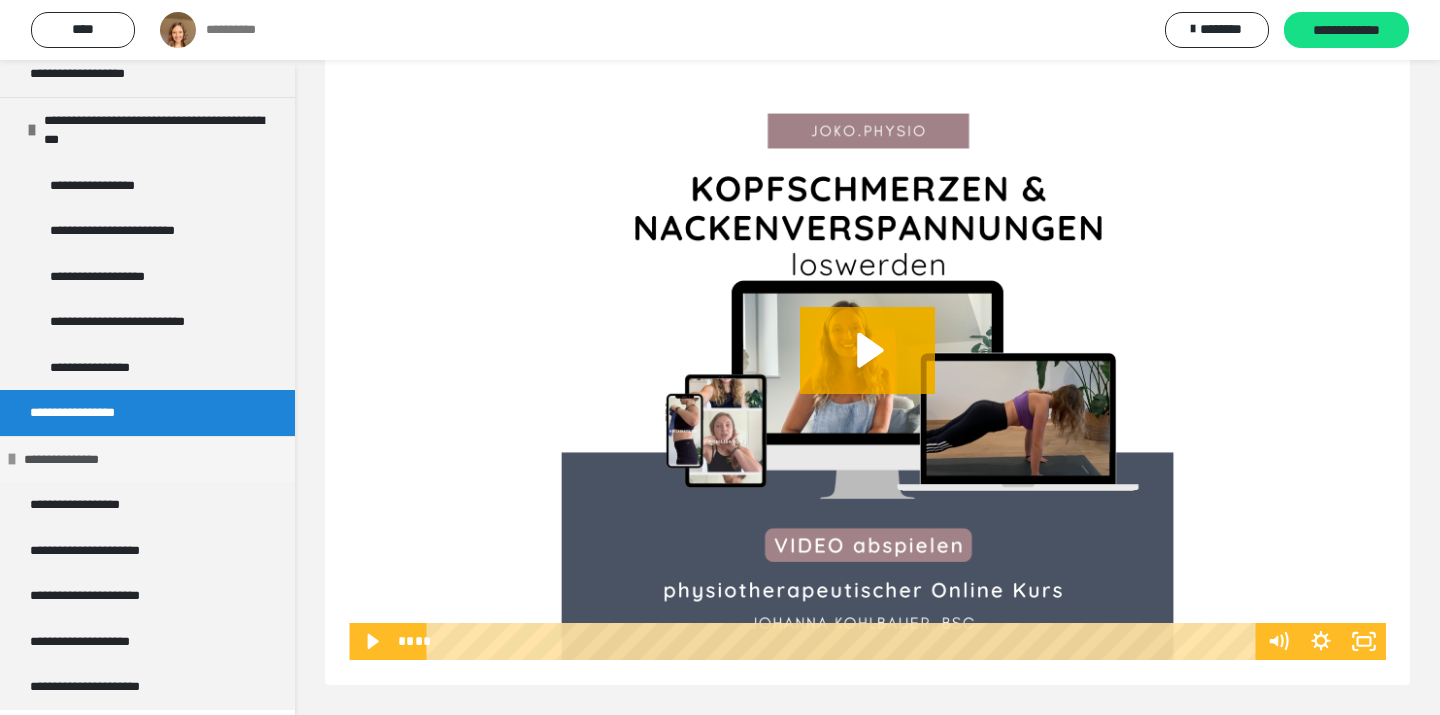 click on "**********" at bounding box center [79, 460] 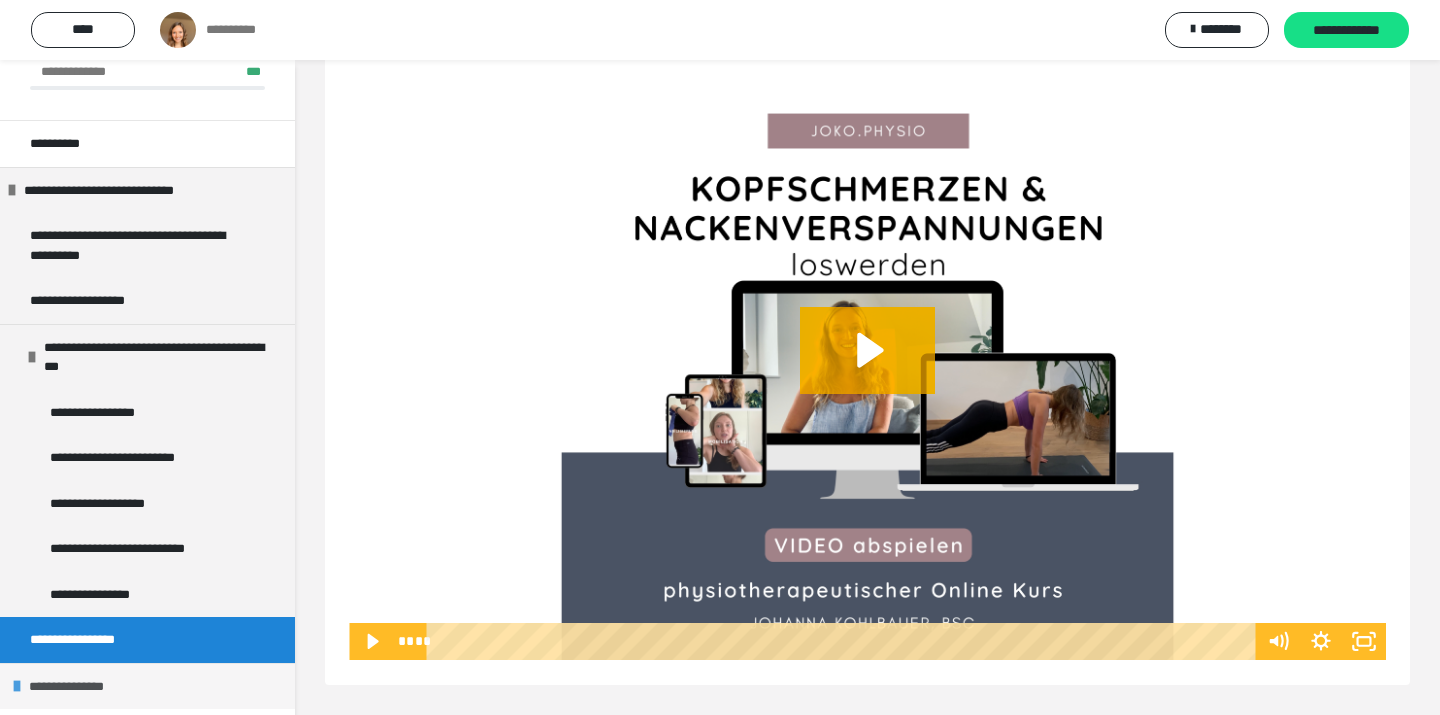 click at bounding box center [17, 686] 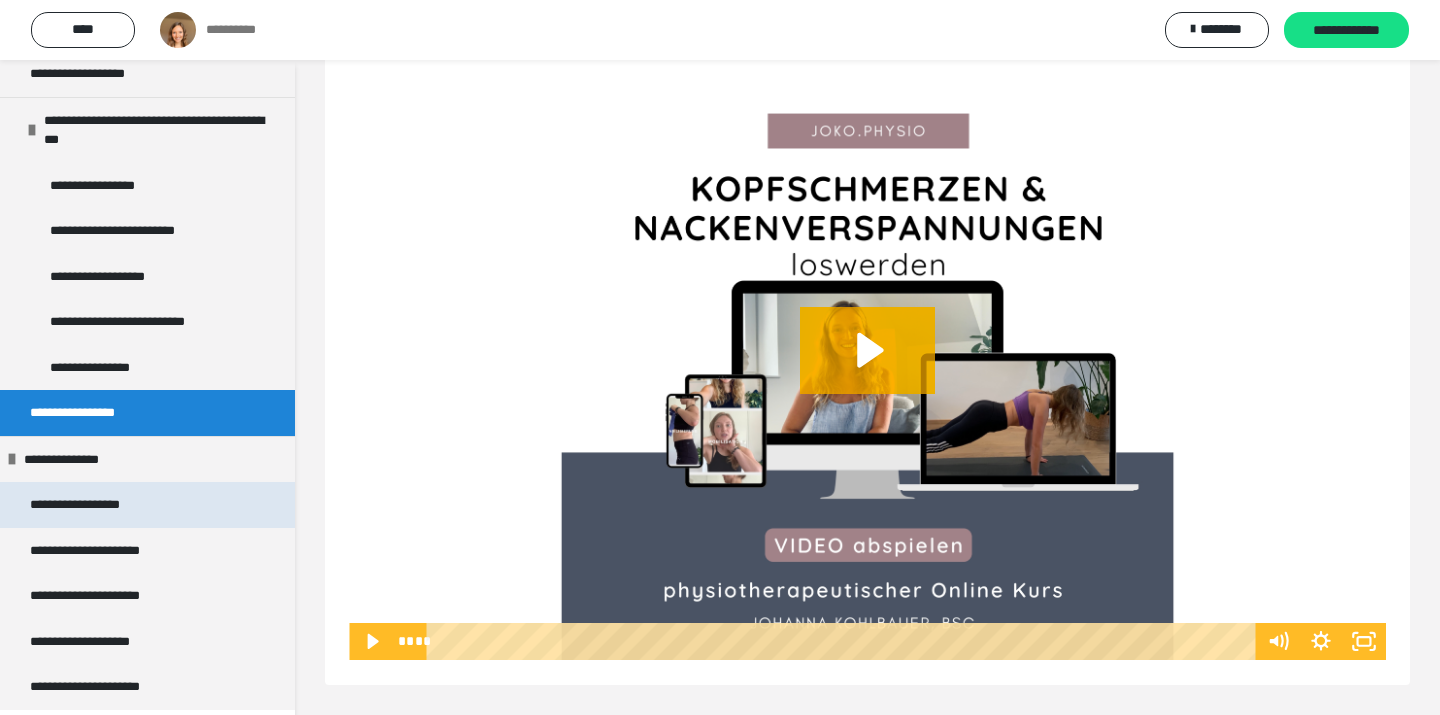 click on "**********" at bounding box center [91, 505] 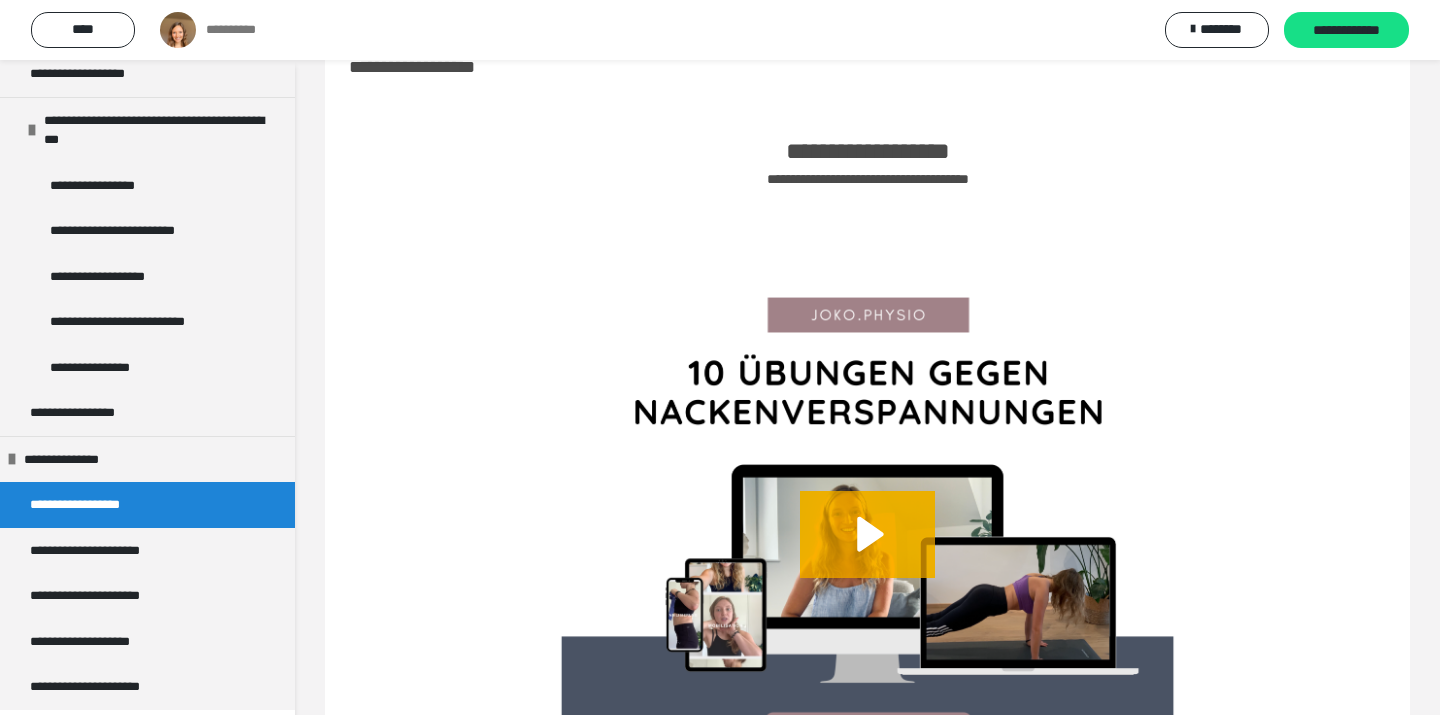 scroll, scrollTop: 244, scrollLeft: 0, axis: vertical 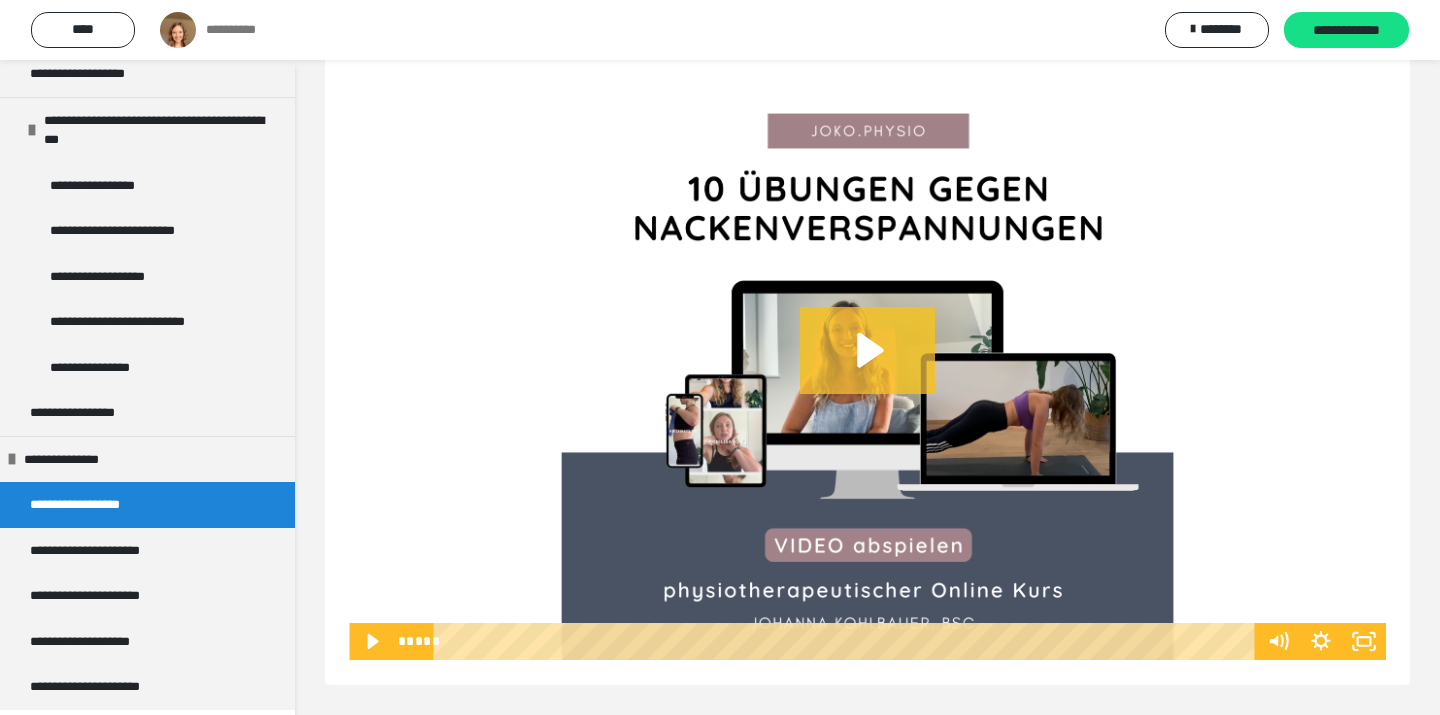 click 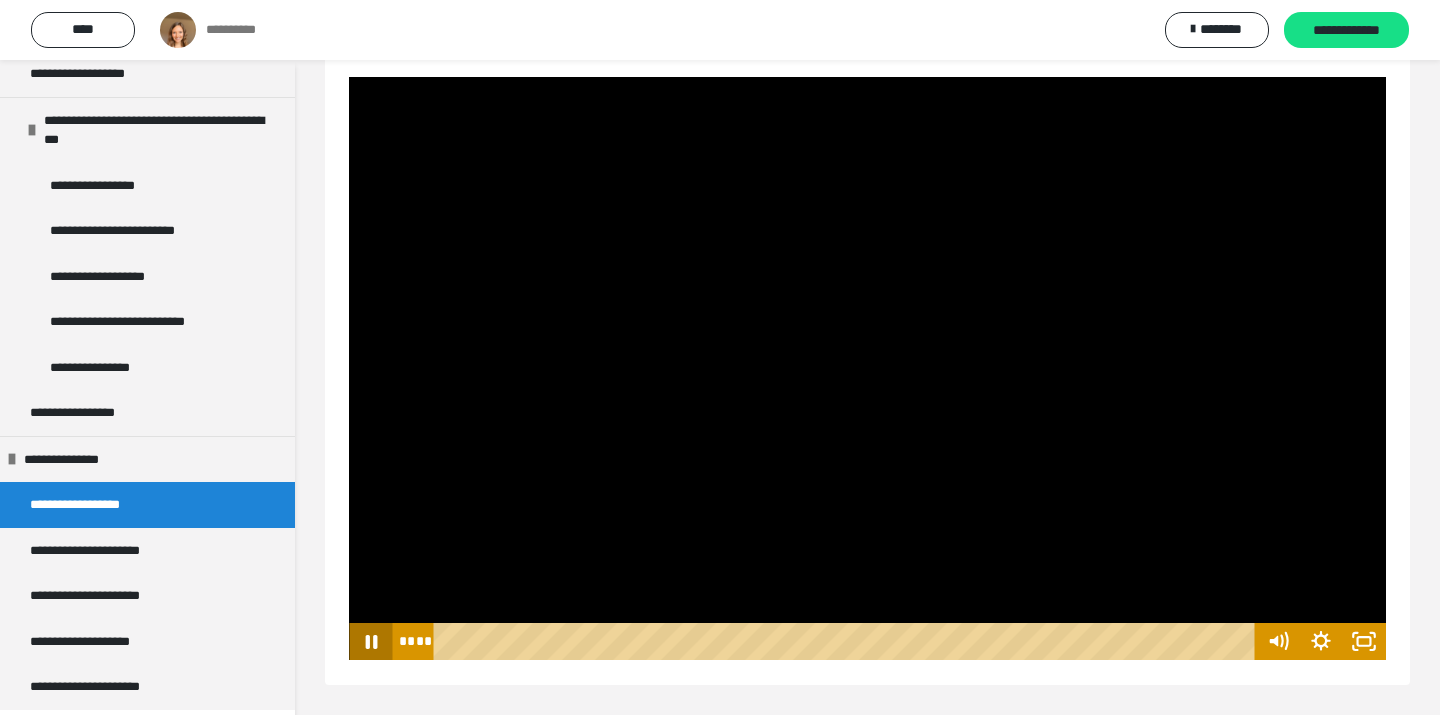 click 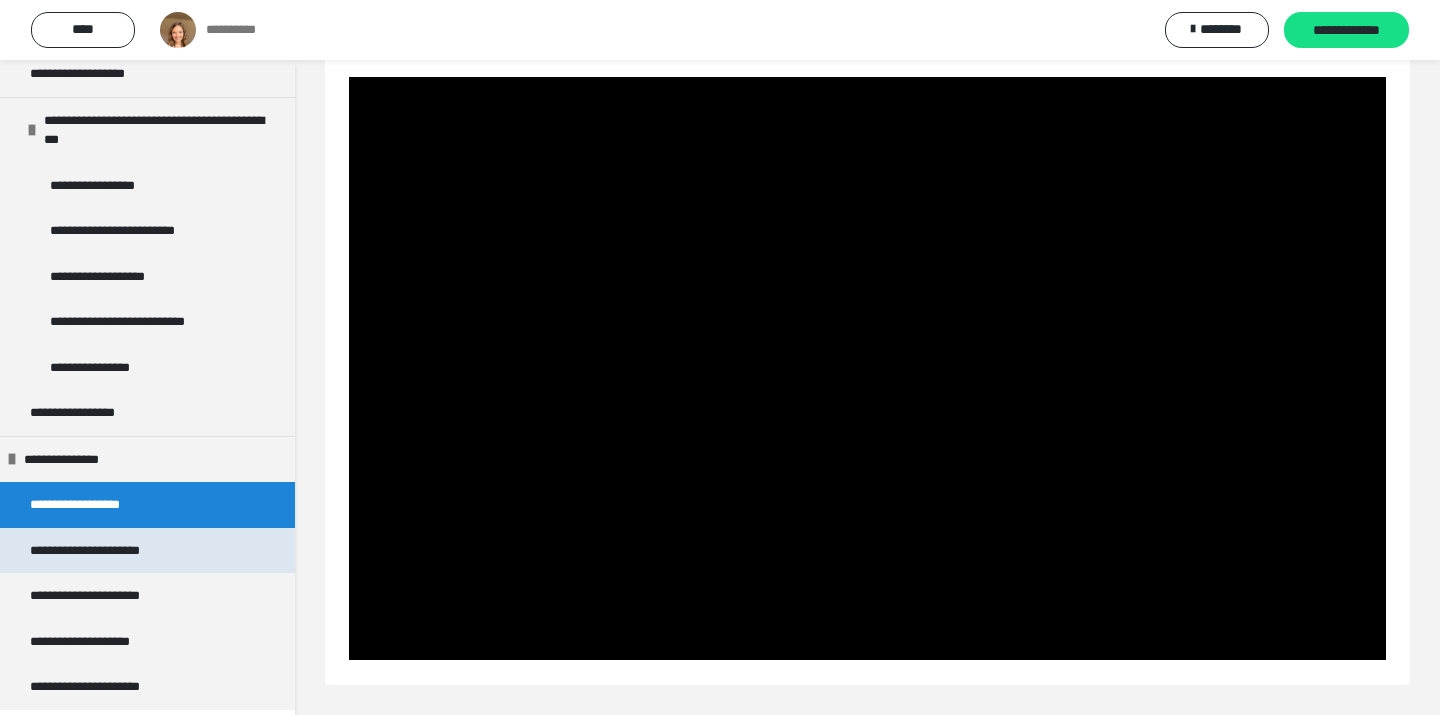click on "**********" at bounding box center [113, 551] 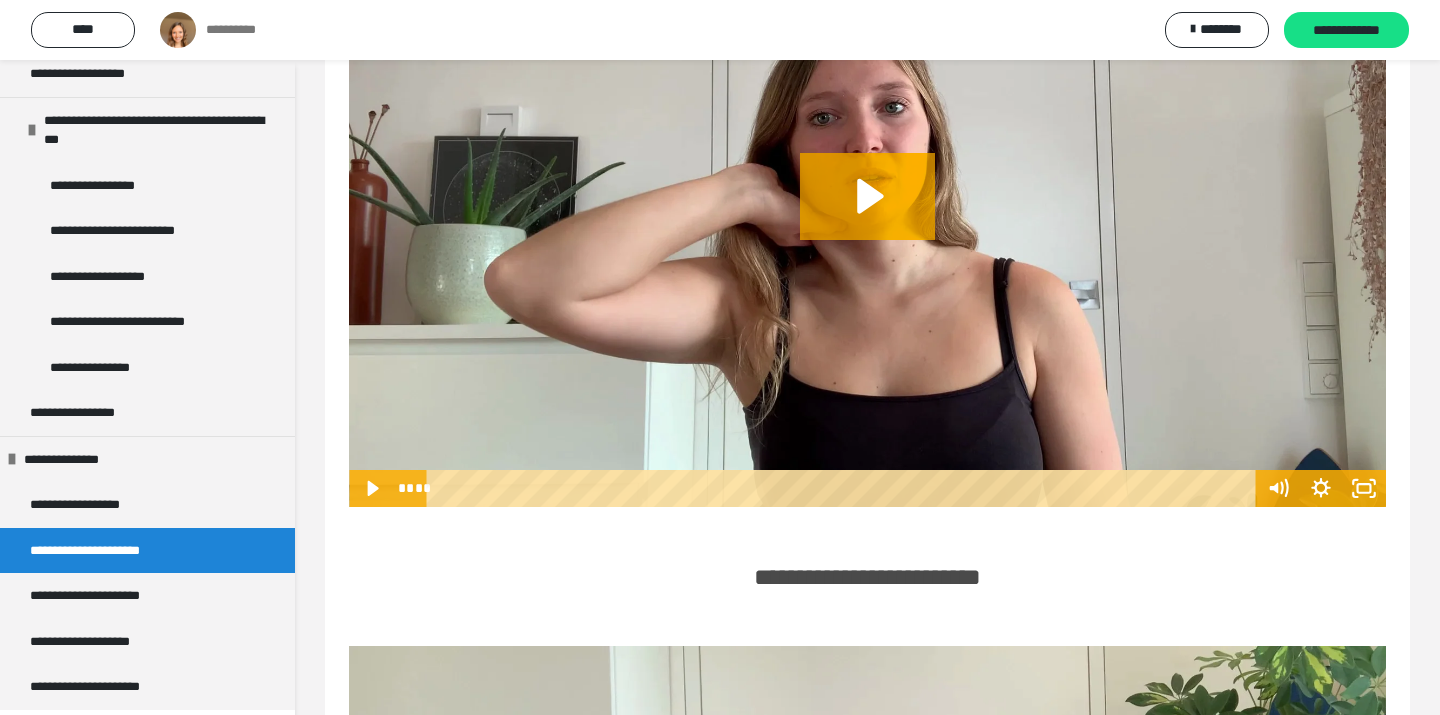 scroll, scrollTop: 2043, scrollLeft: 0, axis: vertical 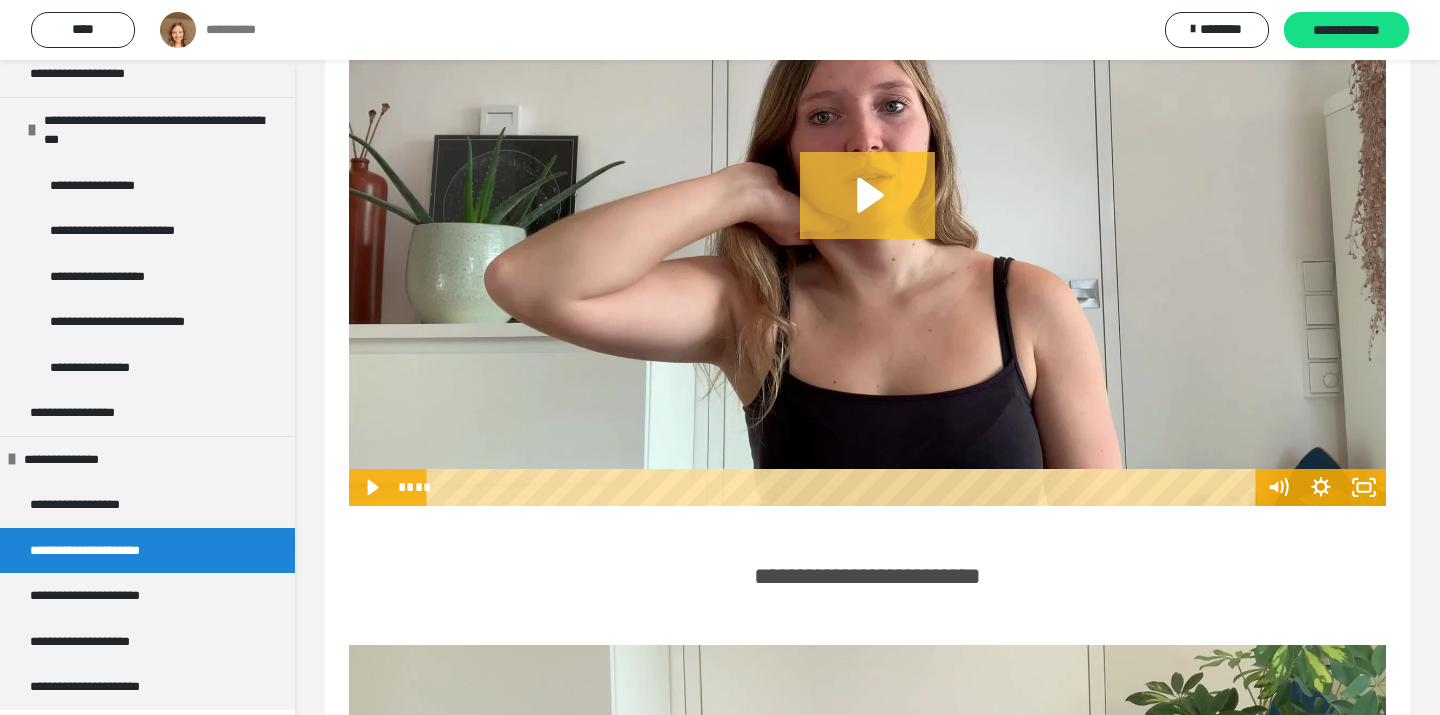click 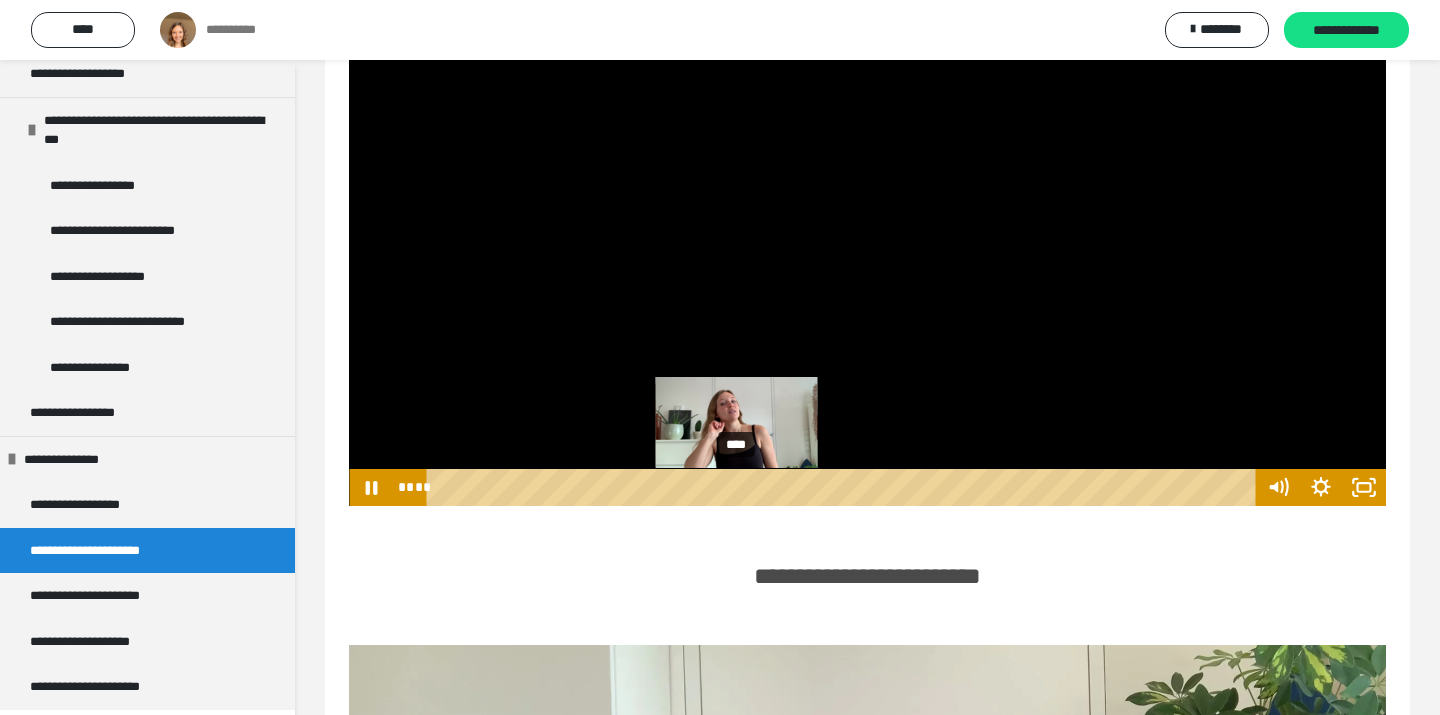 click on "****" at bounding box center (844, 487) 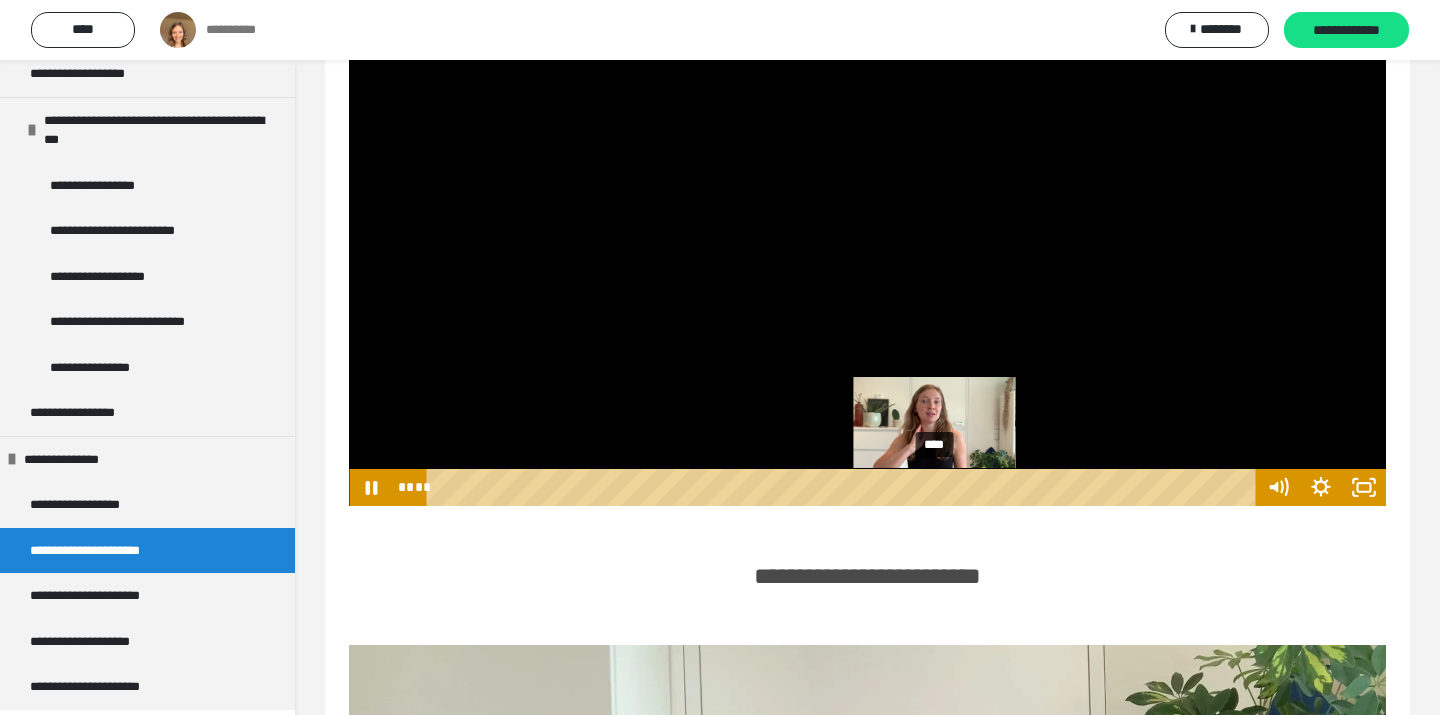 click on "****" at bounding box center [844, 487] 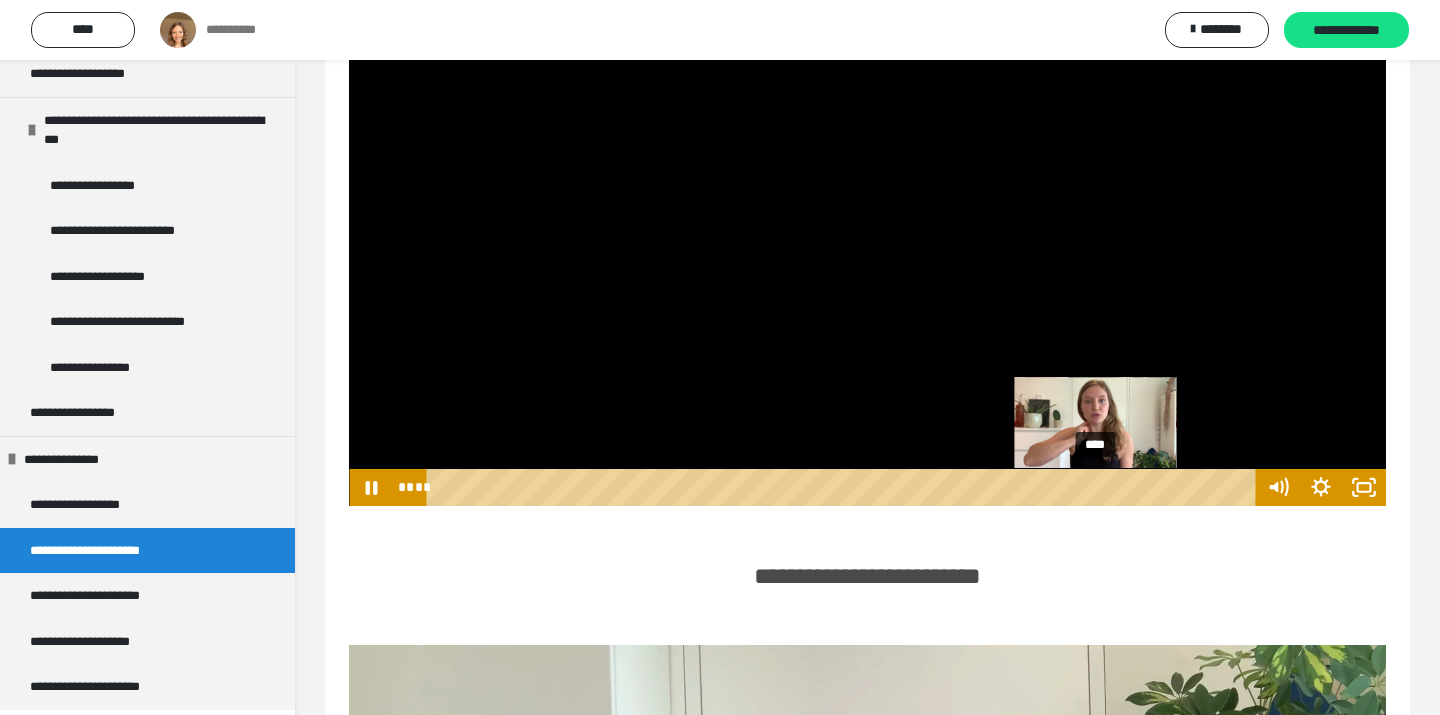 click on "****" at bounding box center [844, 487] 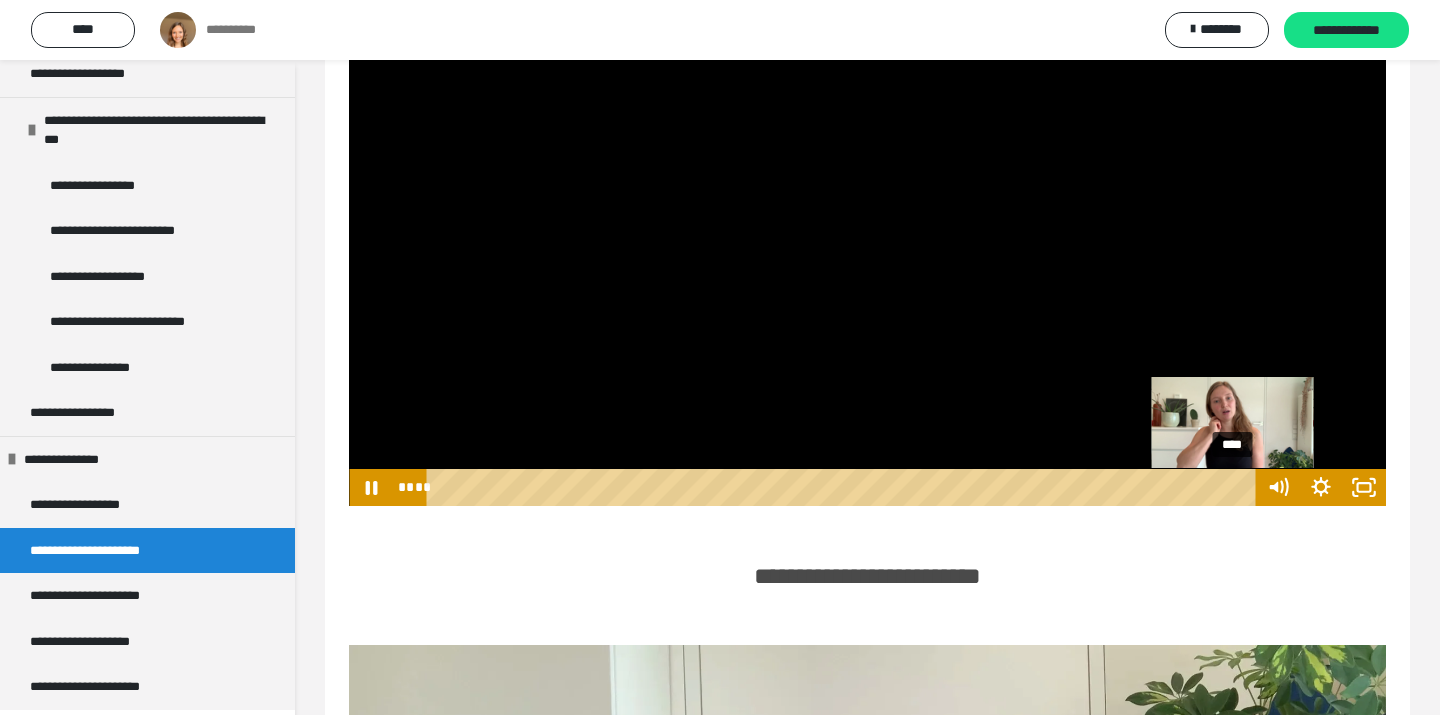 click on "****" at bounding box center (844, 487) 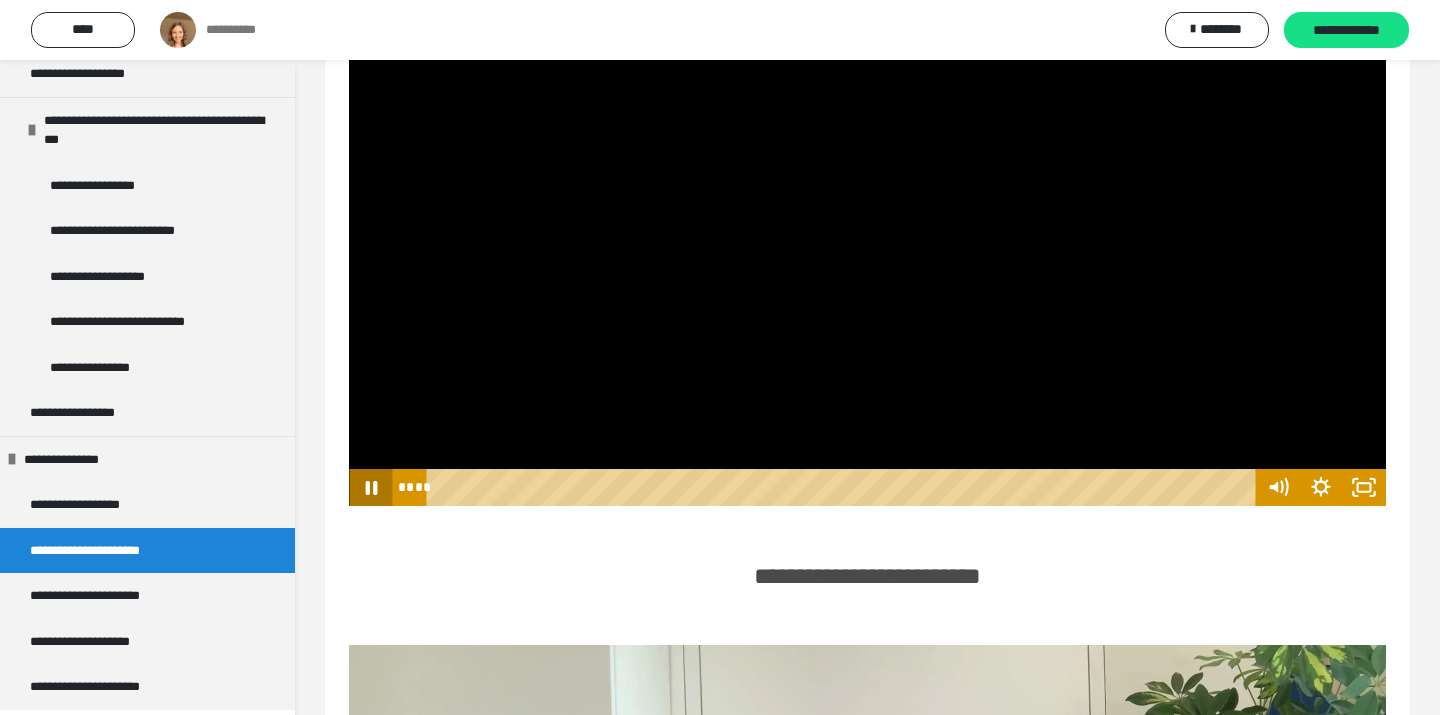 click 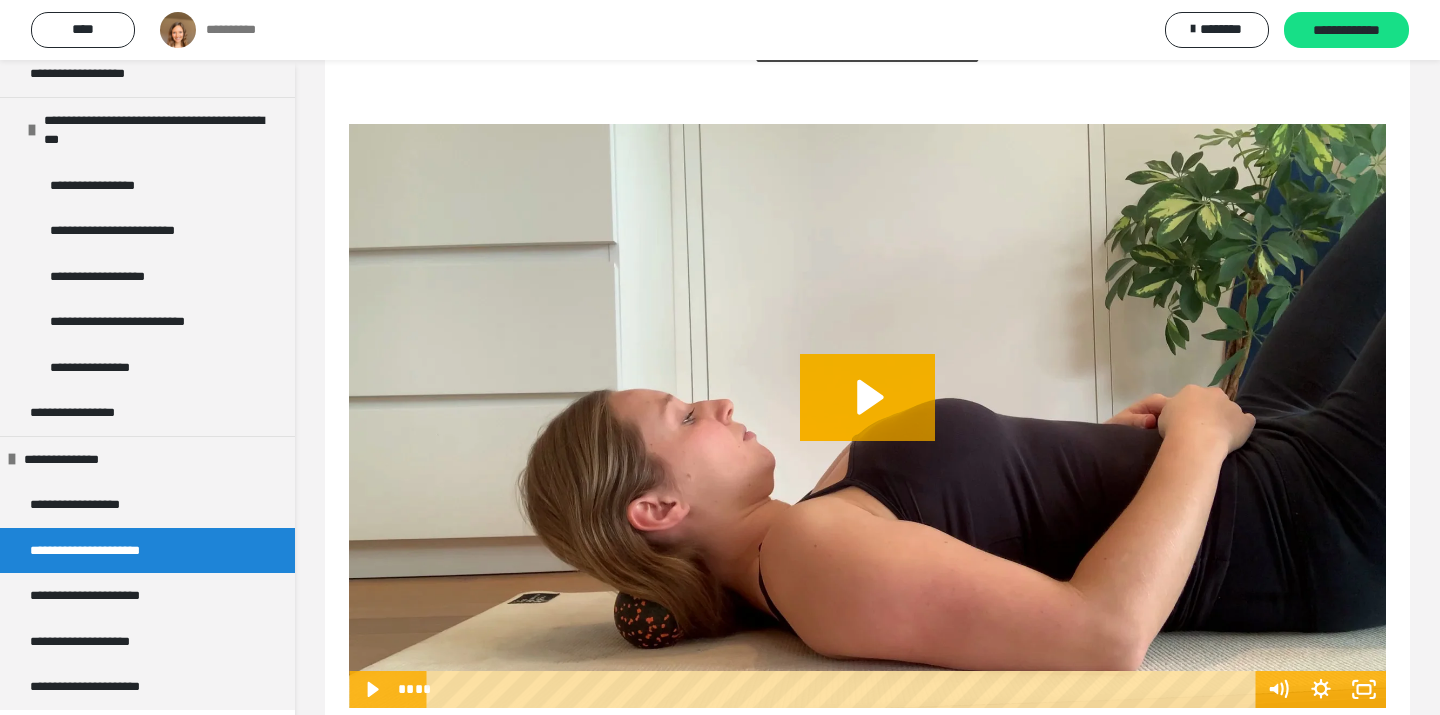 scroll, scrollTop: 2573, scrollLeft: 0, axis: vertical 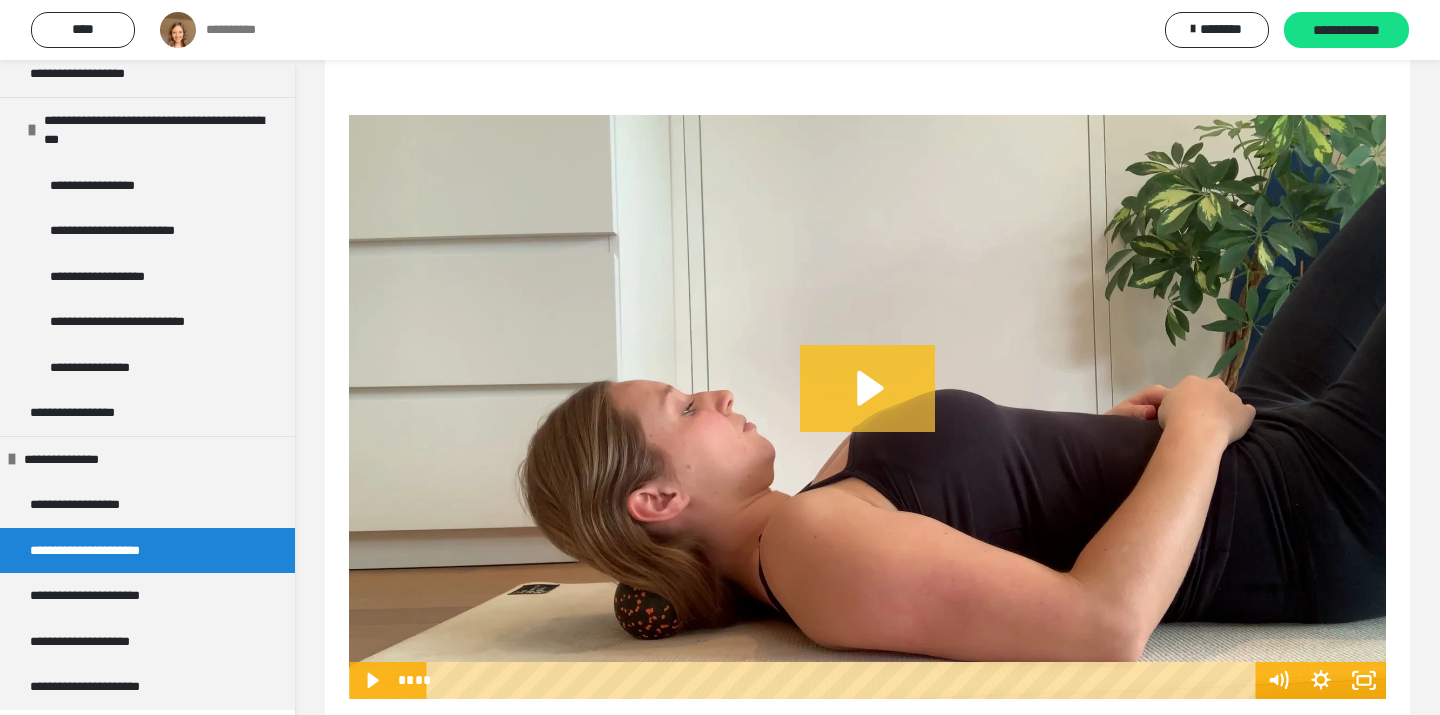 click 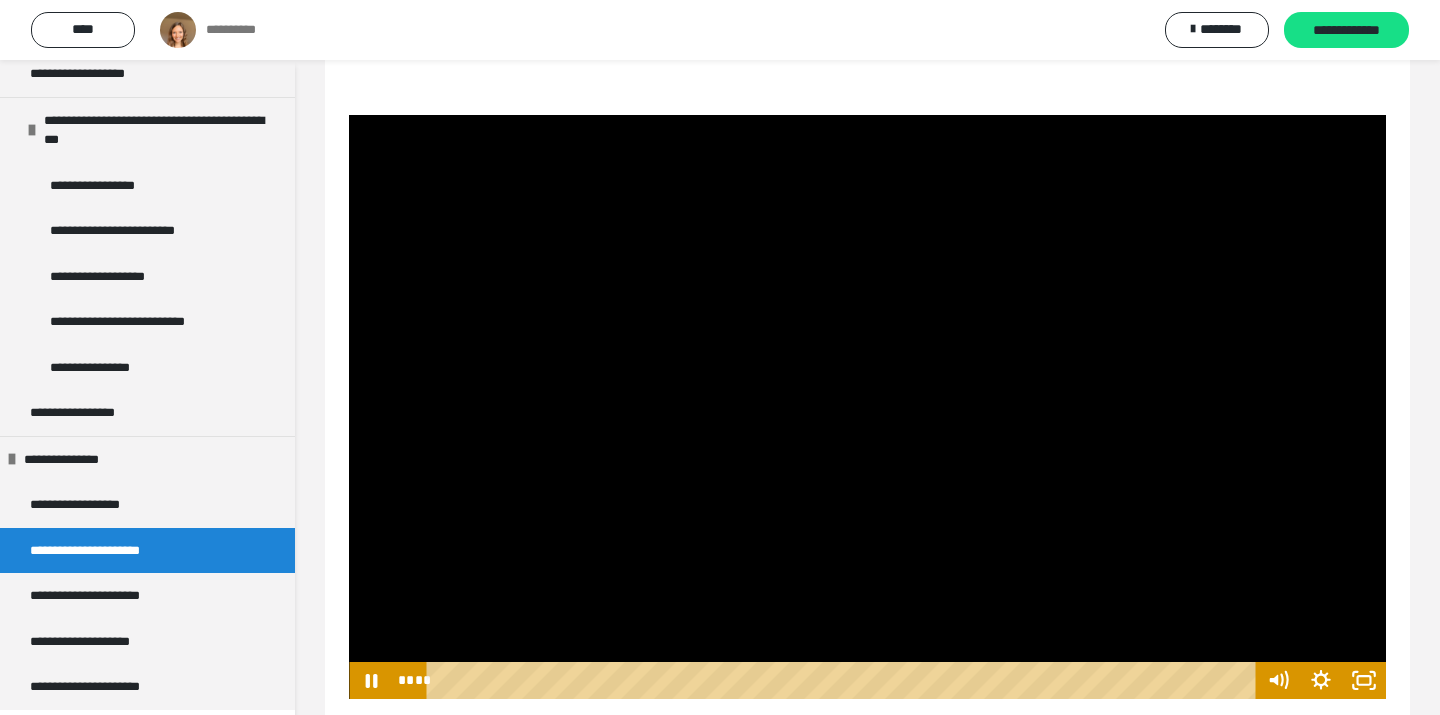 scroll, scrollTop: 2611, scrollLeft: 0, axis: vertical 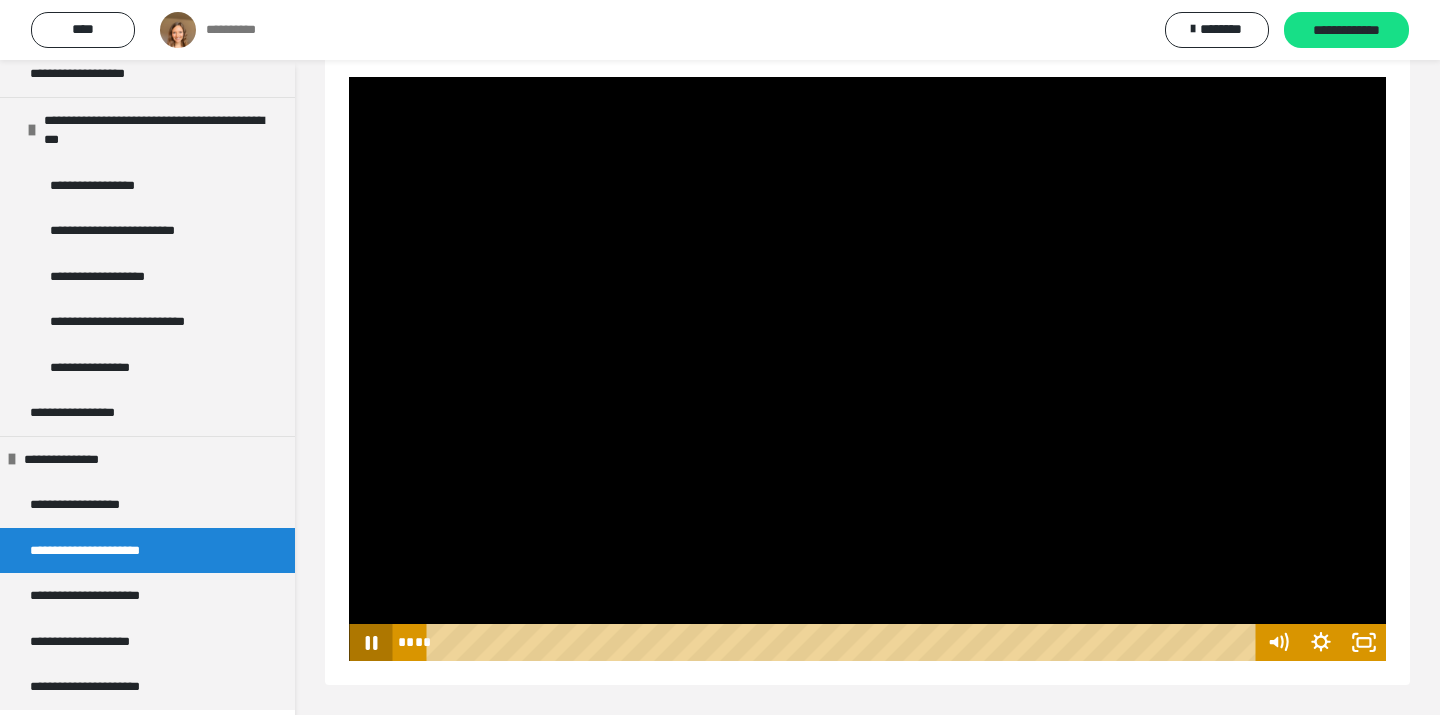 click 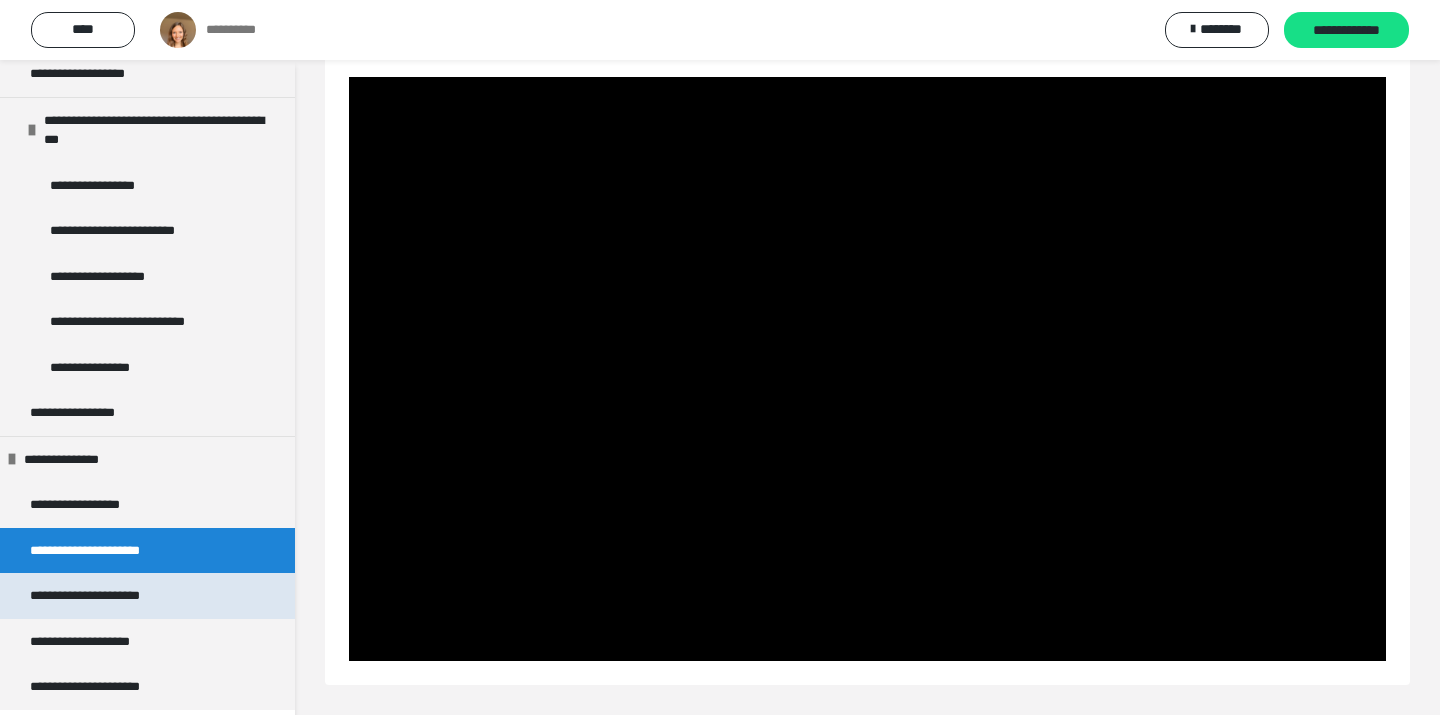 click on "**********" at bounding box center [105, 596] 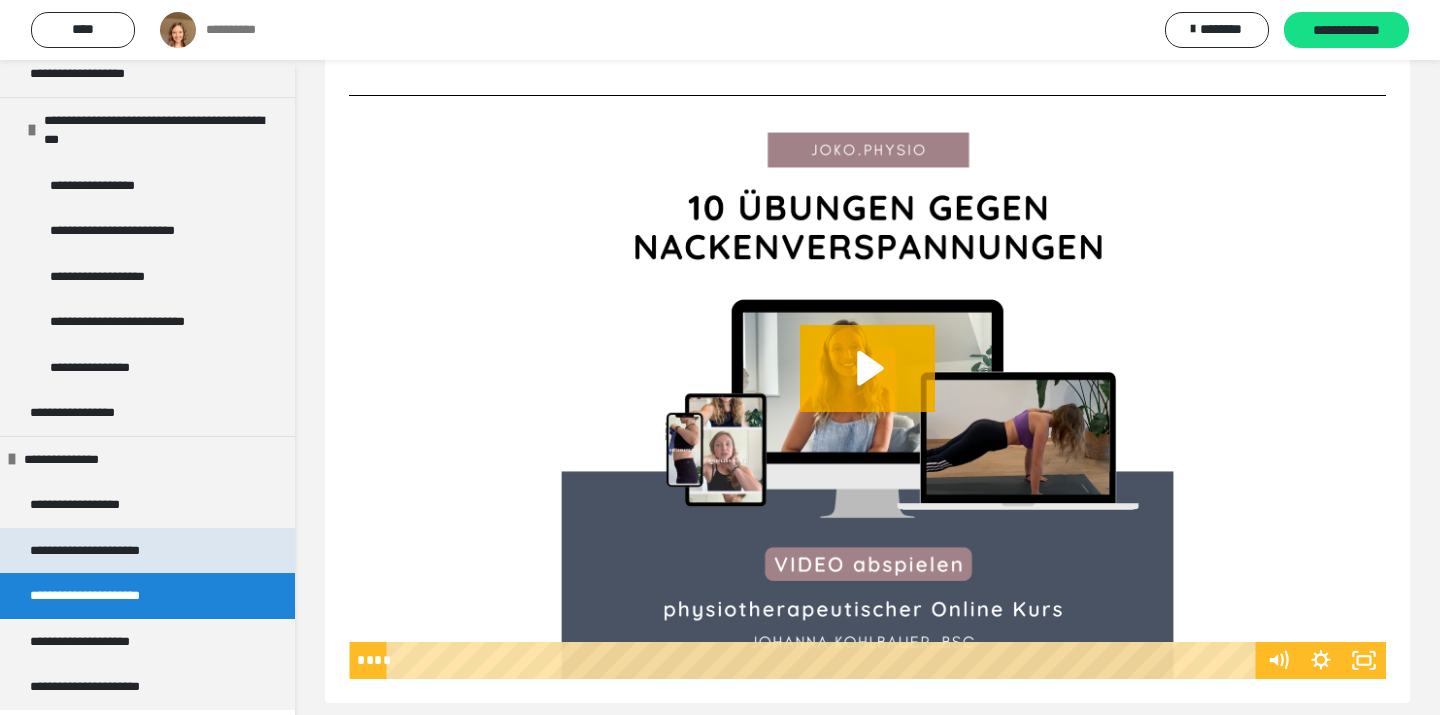 scroll, scrollTop: 373, scrollLeft: 0, axis: vertical 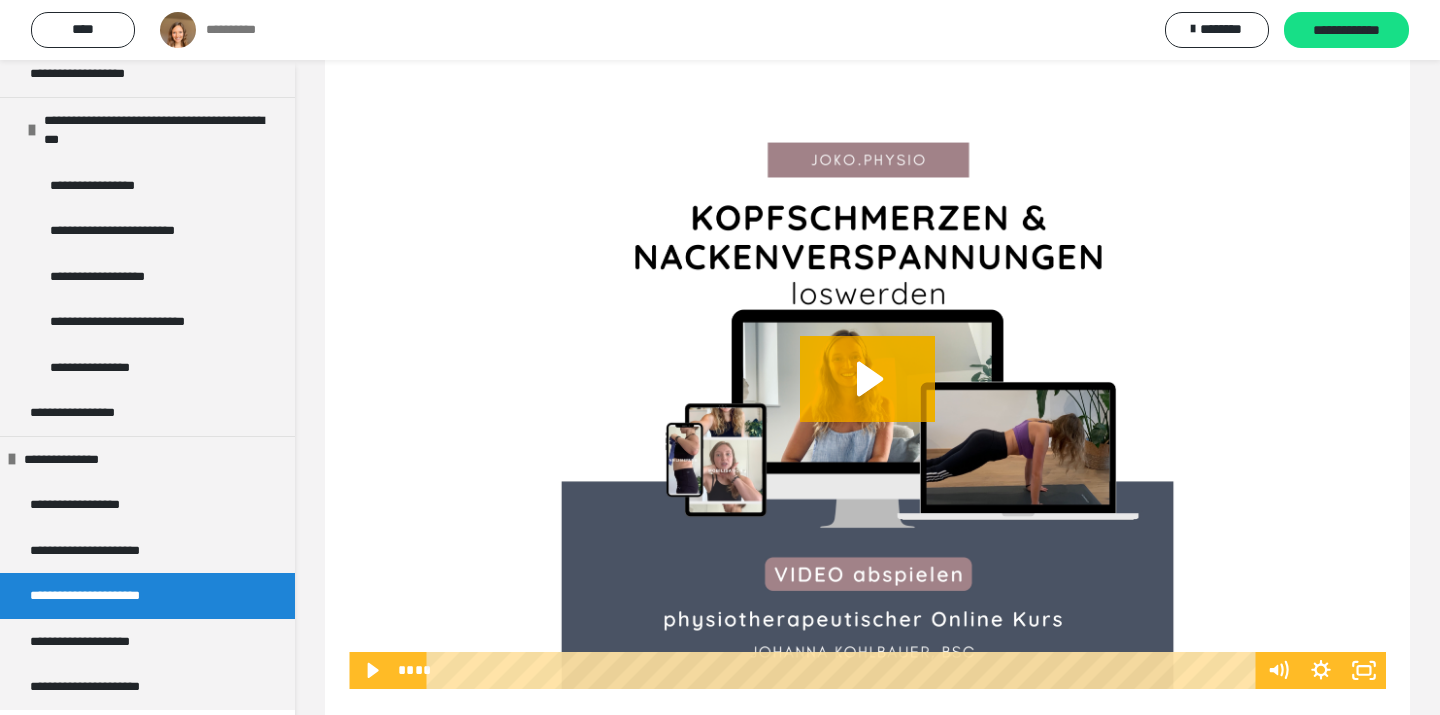 click 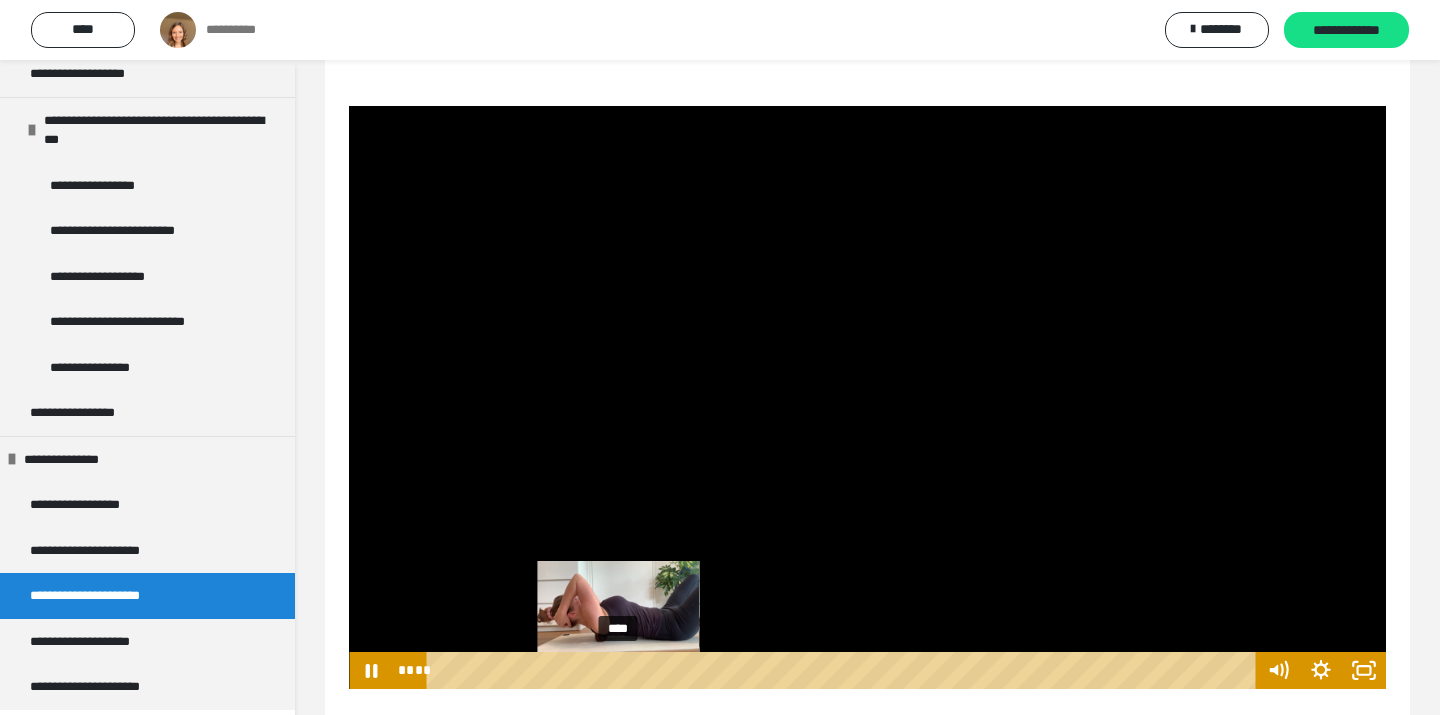 click on "****" at bounding box center [844, 670] 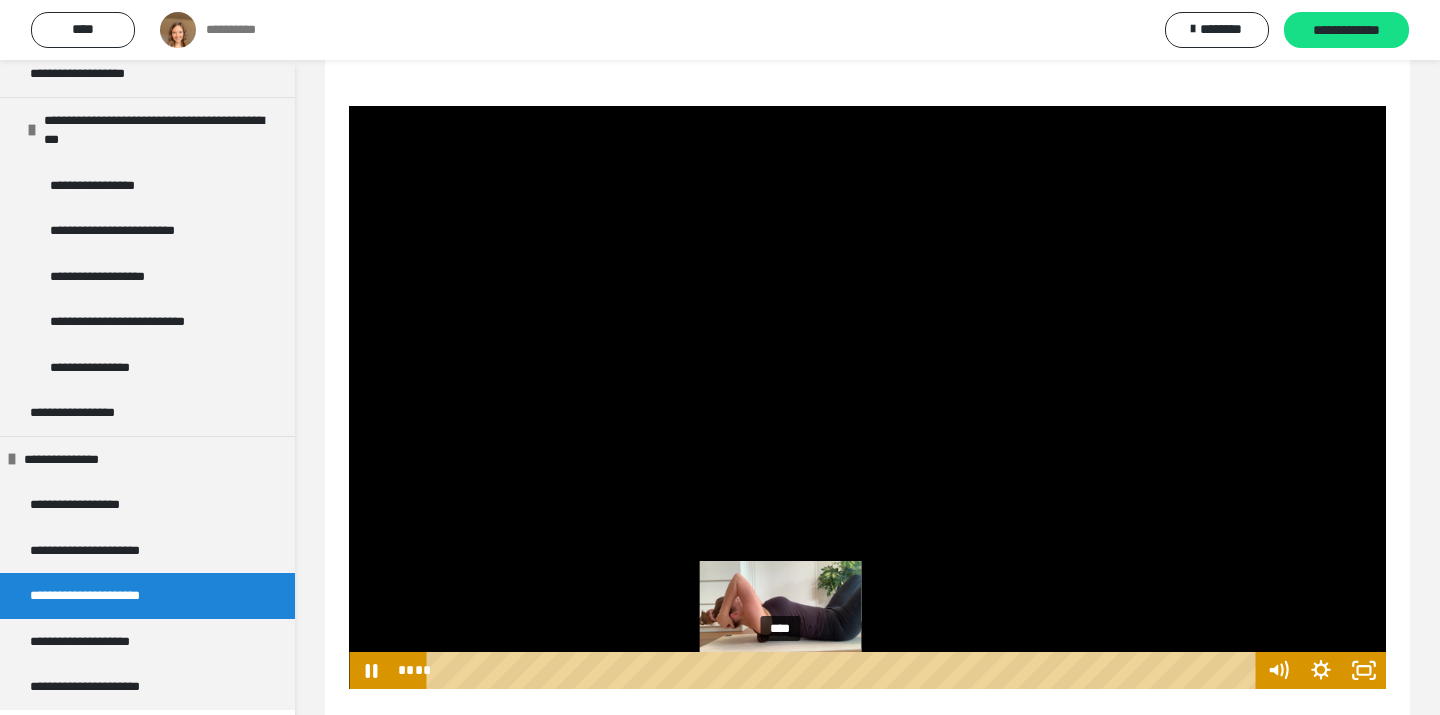 click on "****" at bounding box center (844, 670) 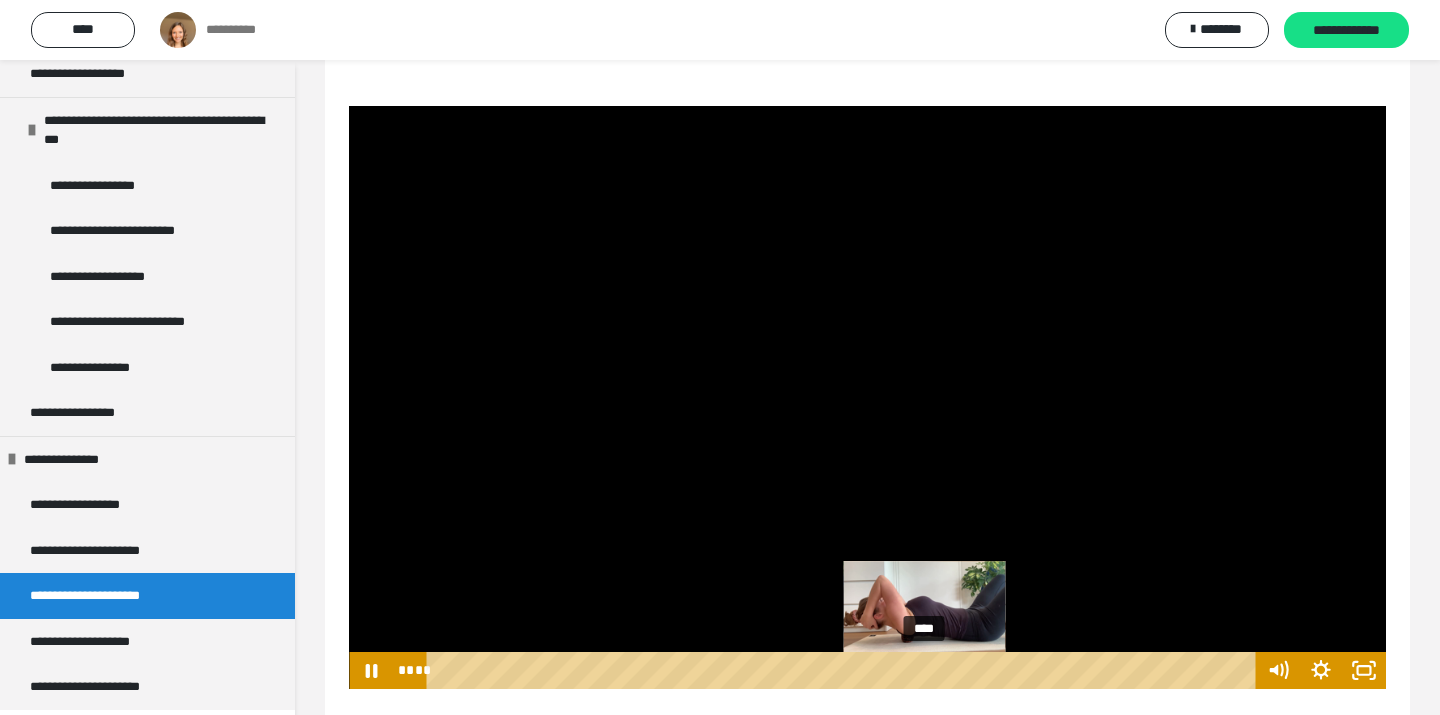 click on "****" at bounding box center (844, 670) 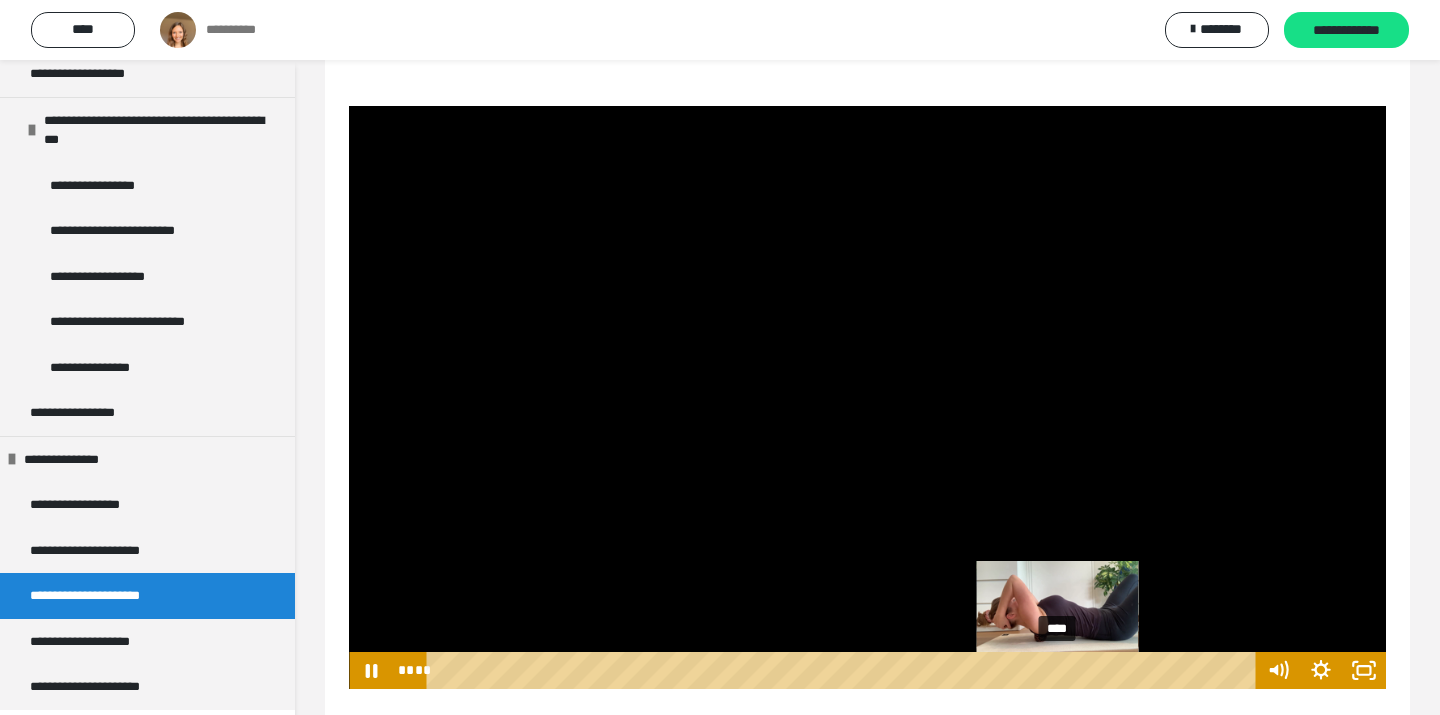 click on "****" at bounding box center [844, 670] 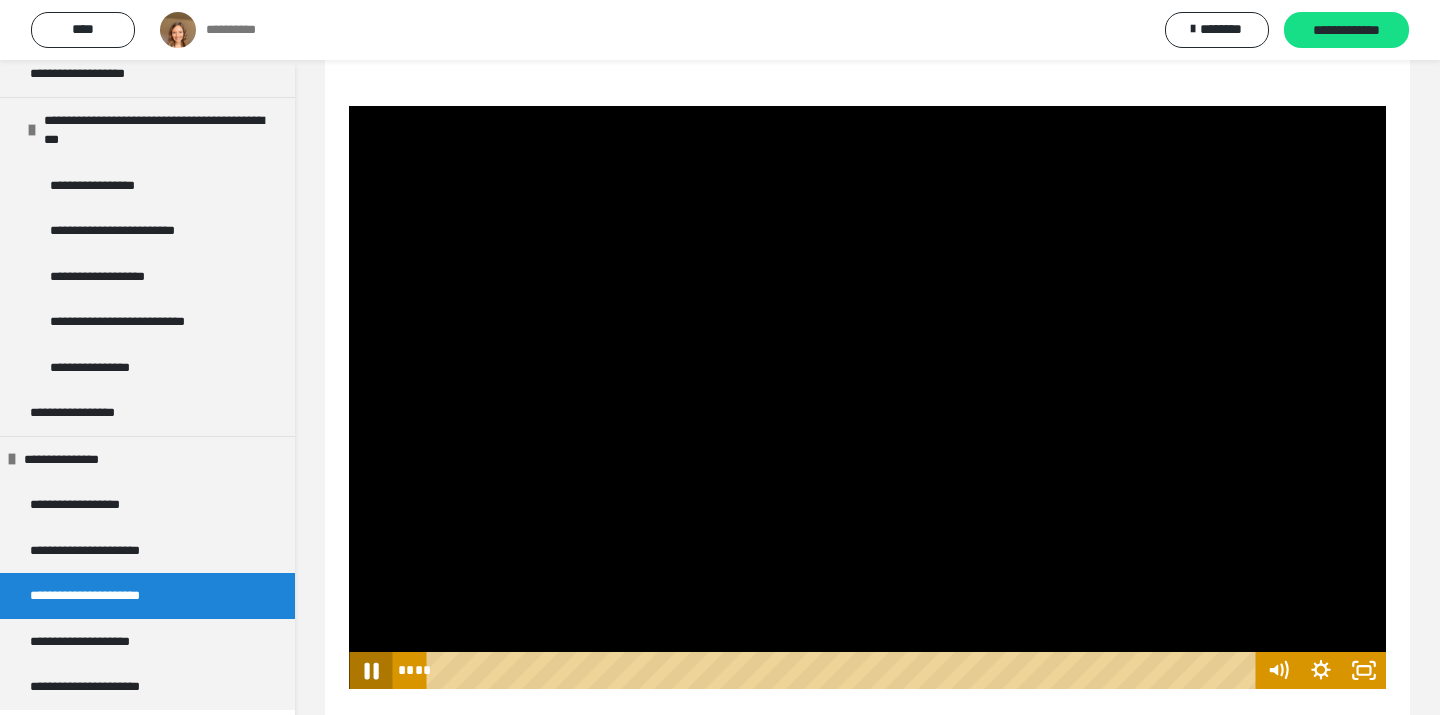 click 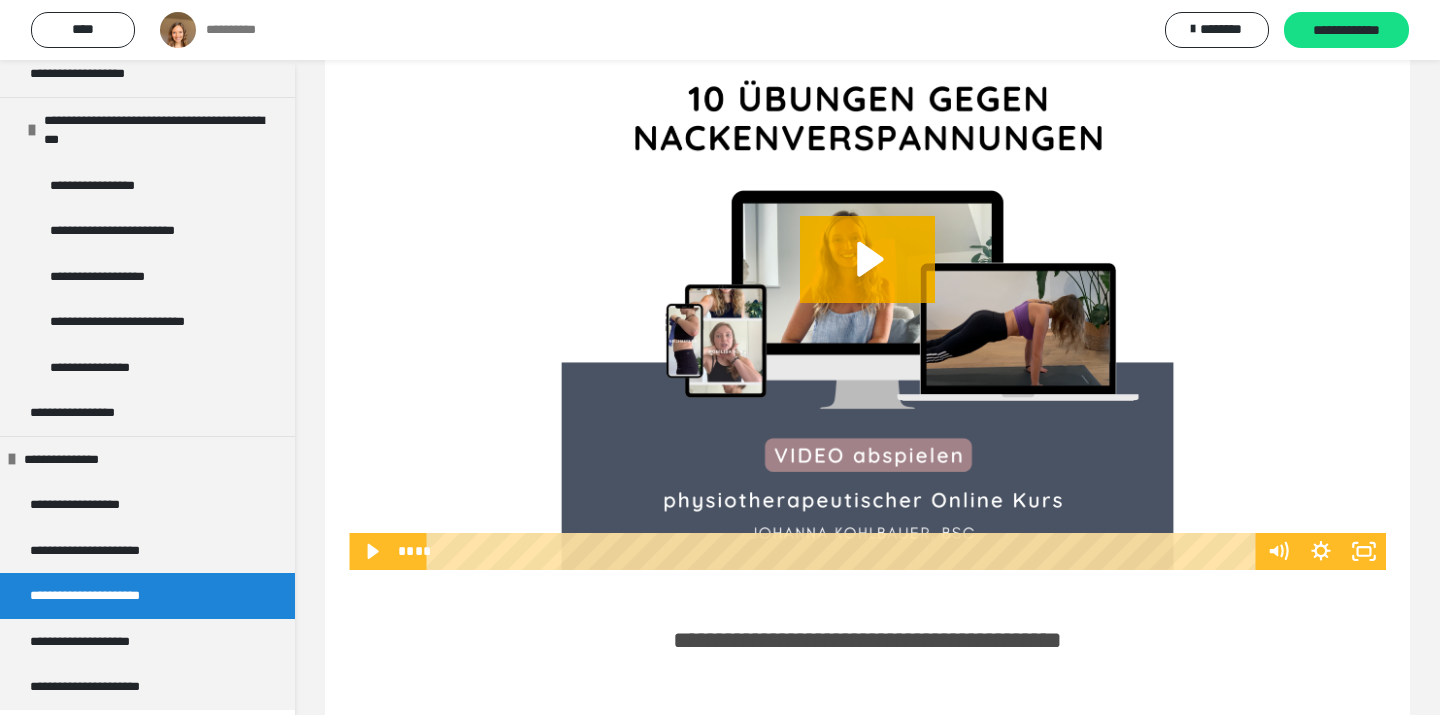 scroll, scrollTop: 1254, scrollLeft: 0, axis: vertical 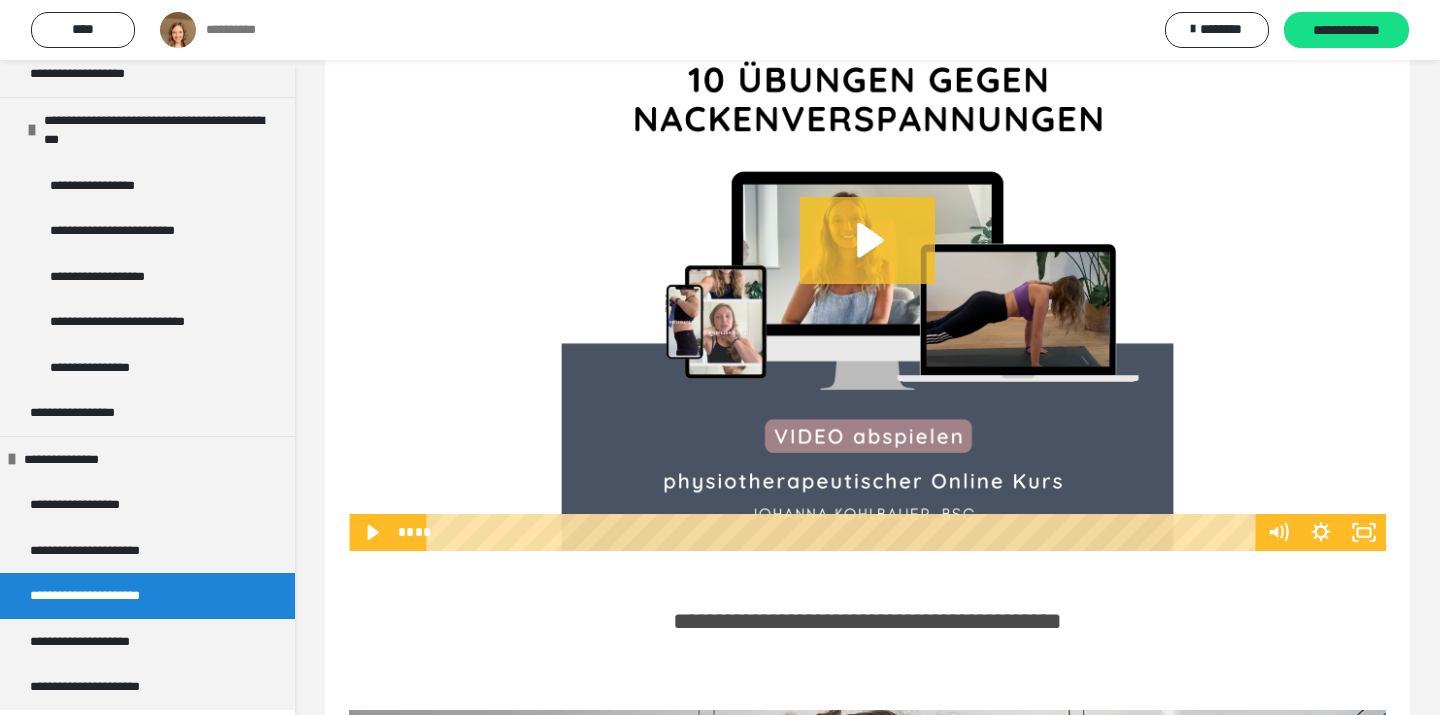 click 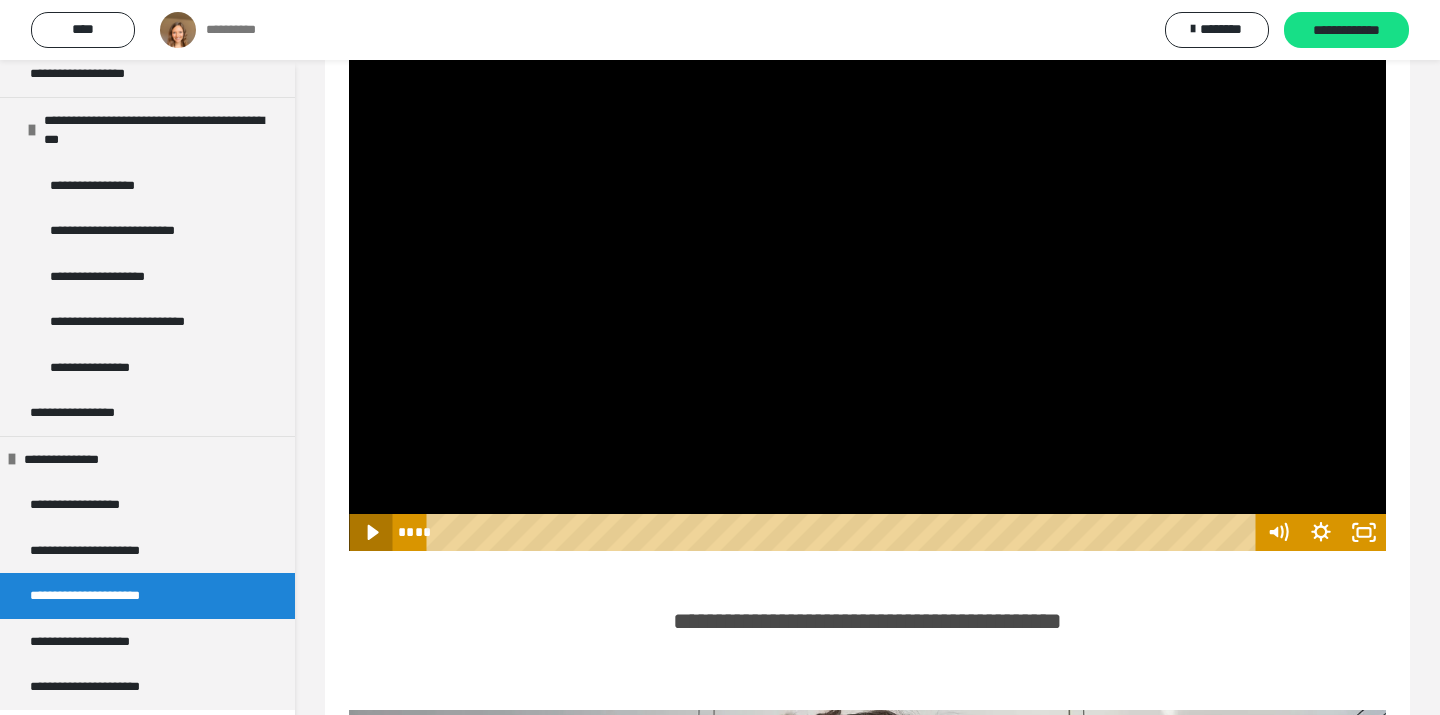 click 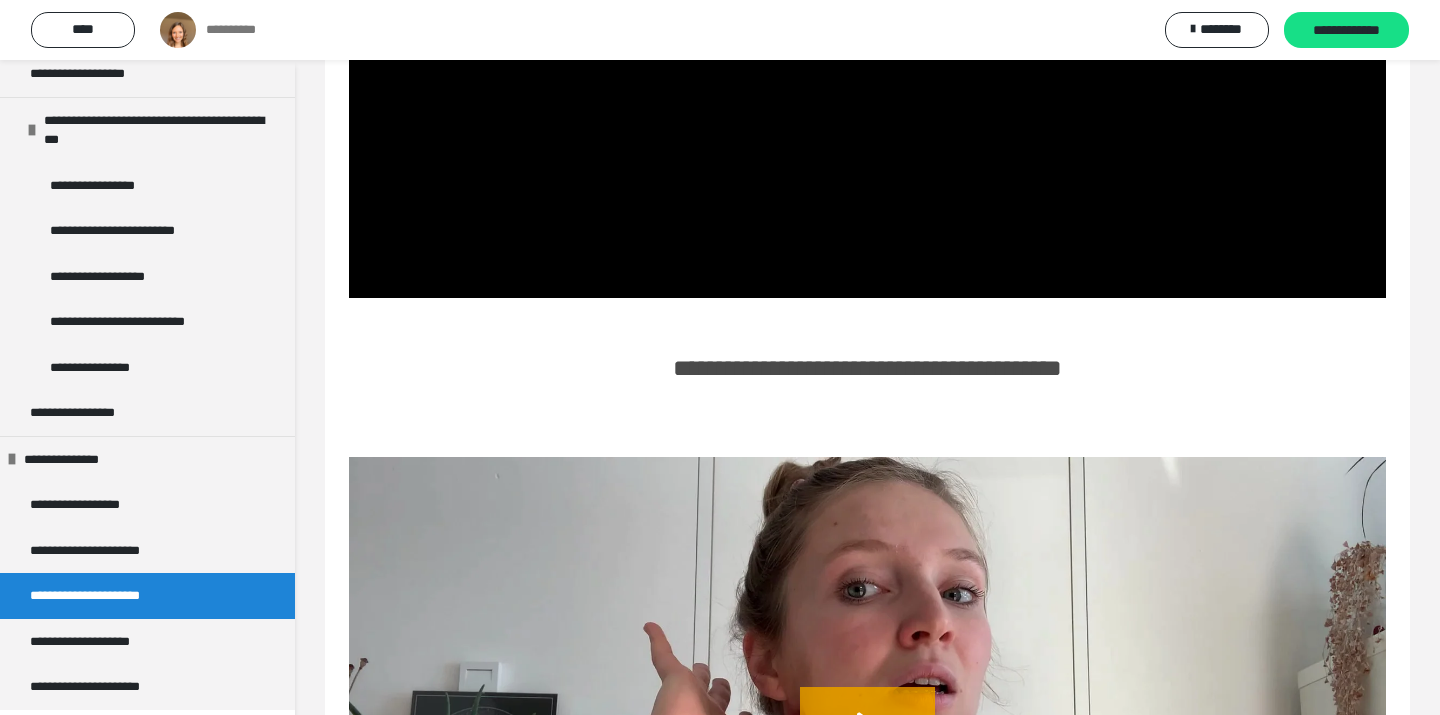 scroll, scrollTop: 1506, scrollLeft: 0, axis: vertical 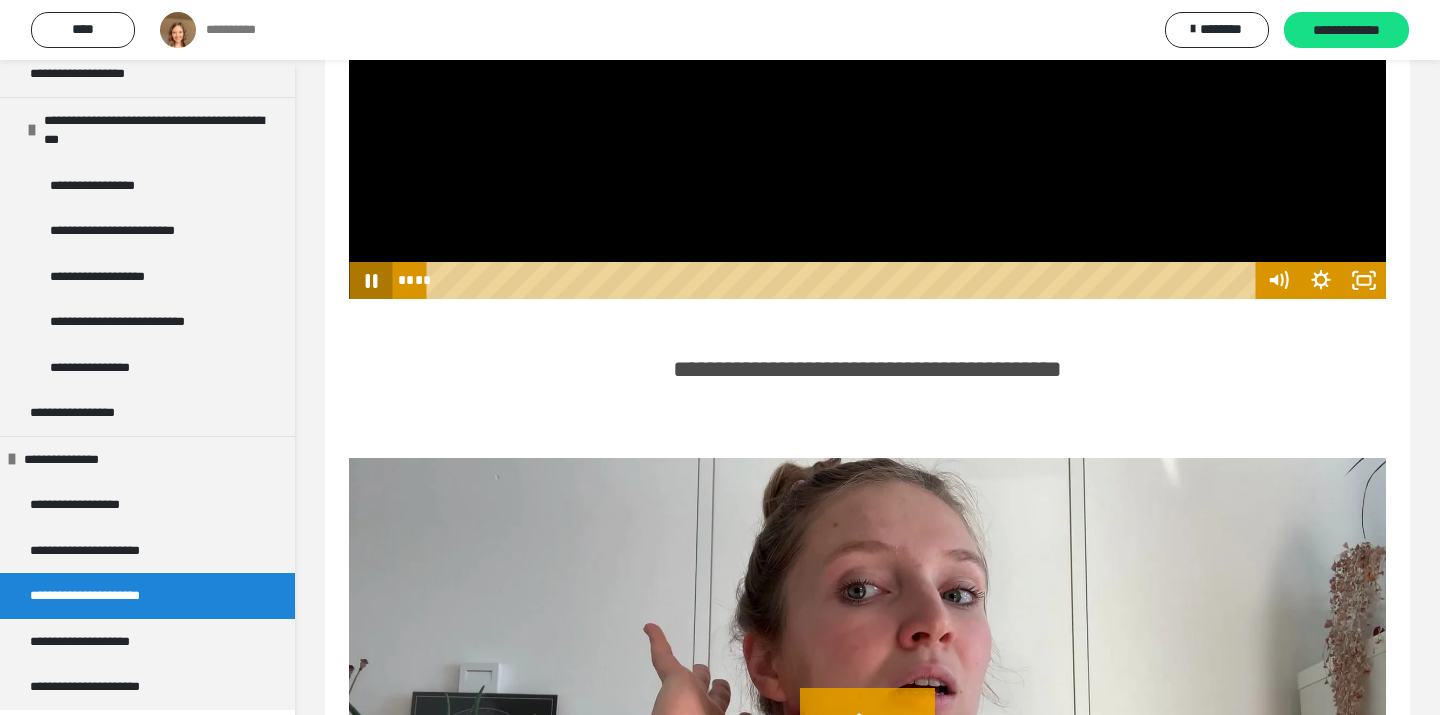 click 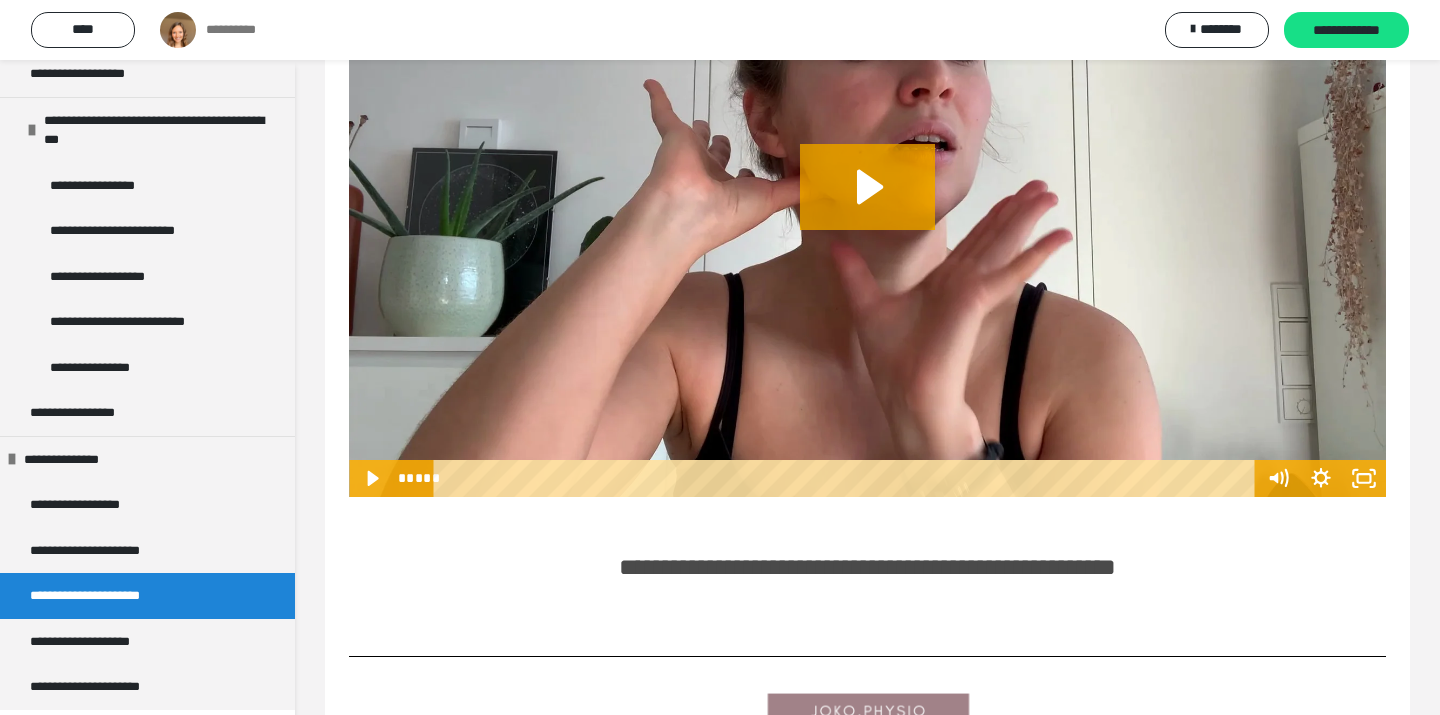 scroll, scrollTop: 2052, scrollLeft: 0, axis: vertical 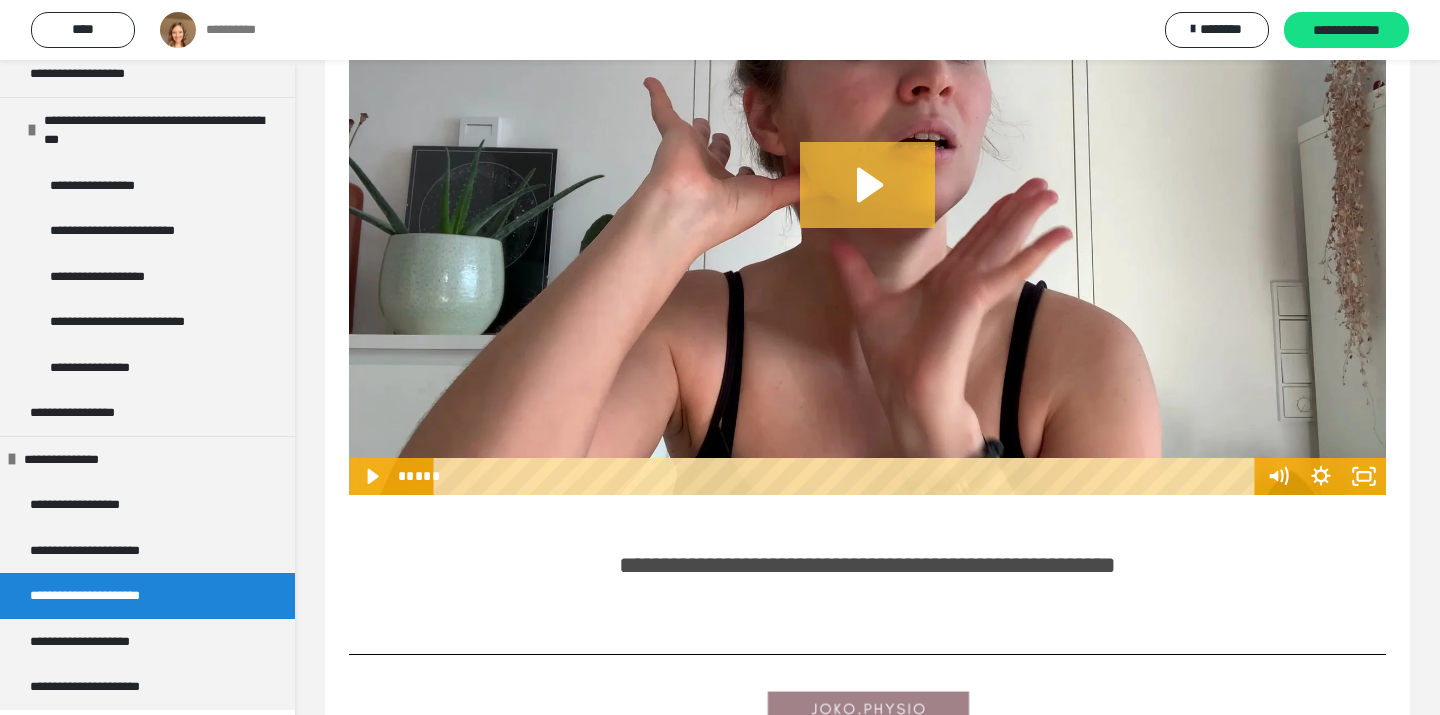 click 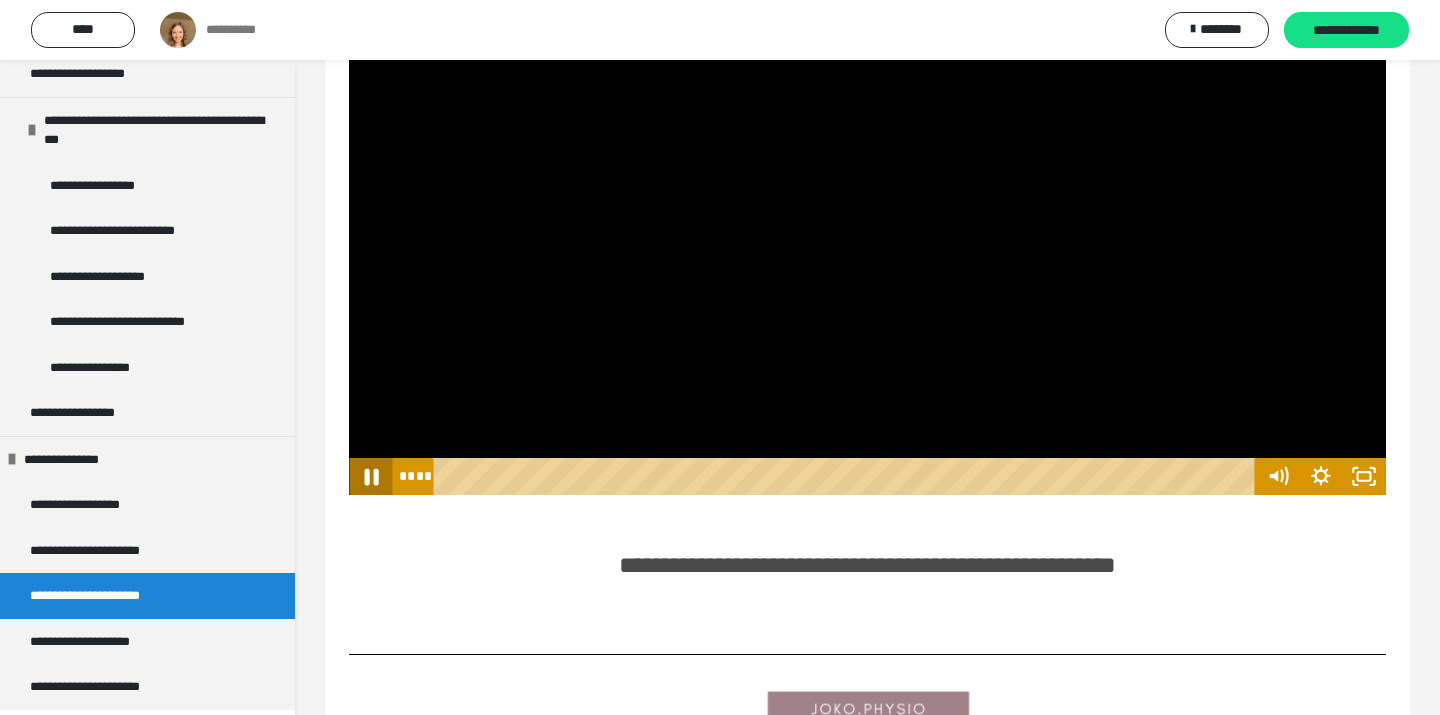 click 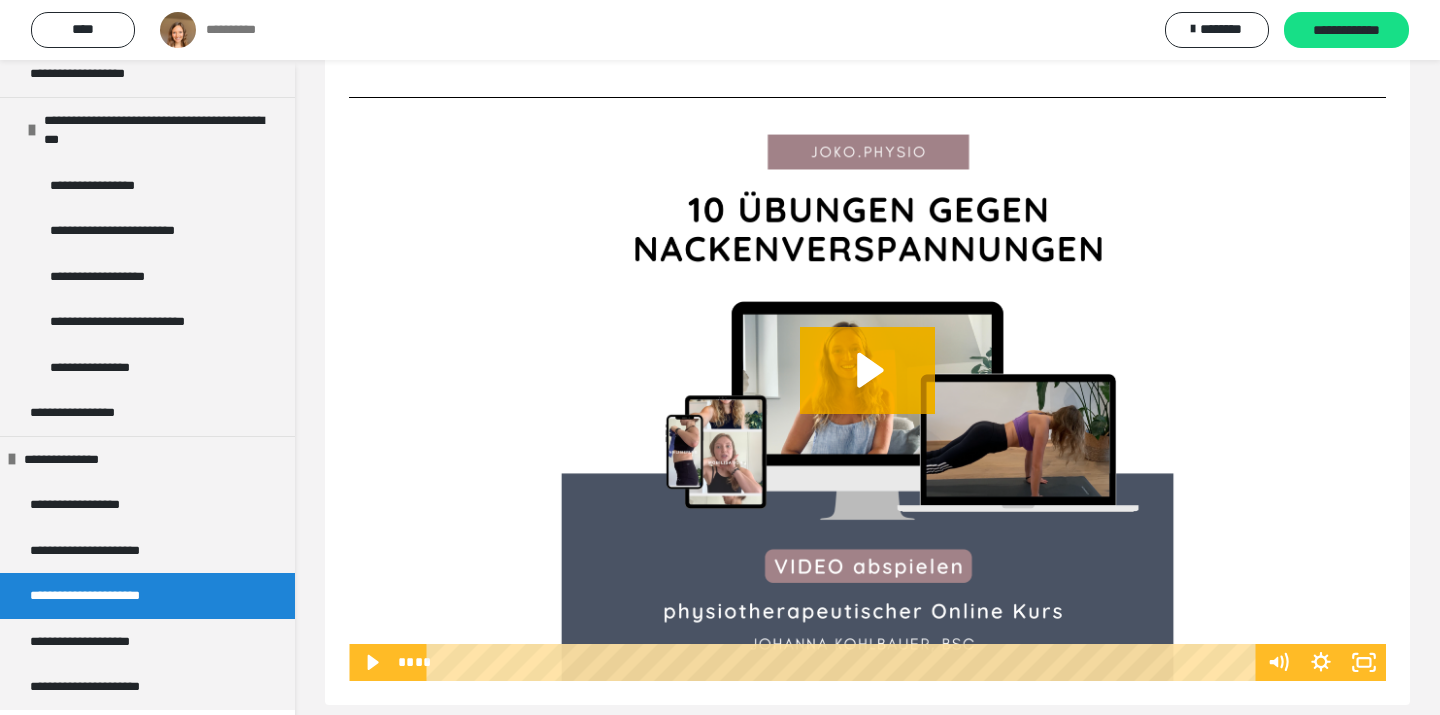scroll, scrollTop: 2629, scrollLeft: 0, axis: vertical 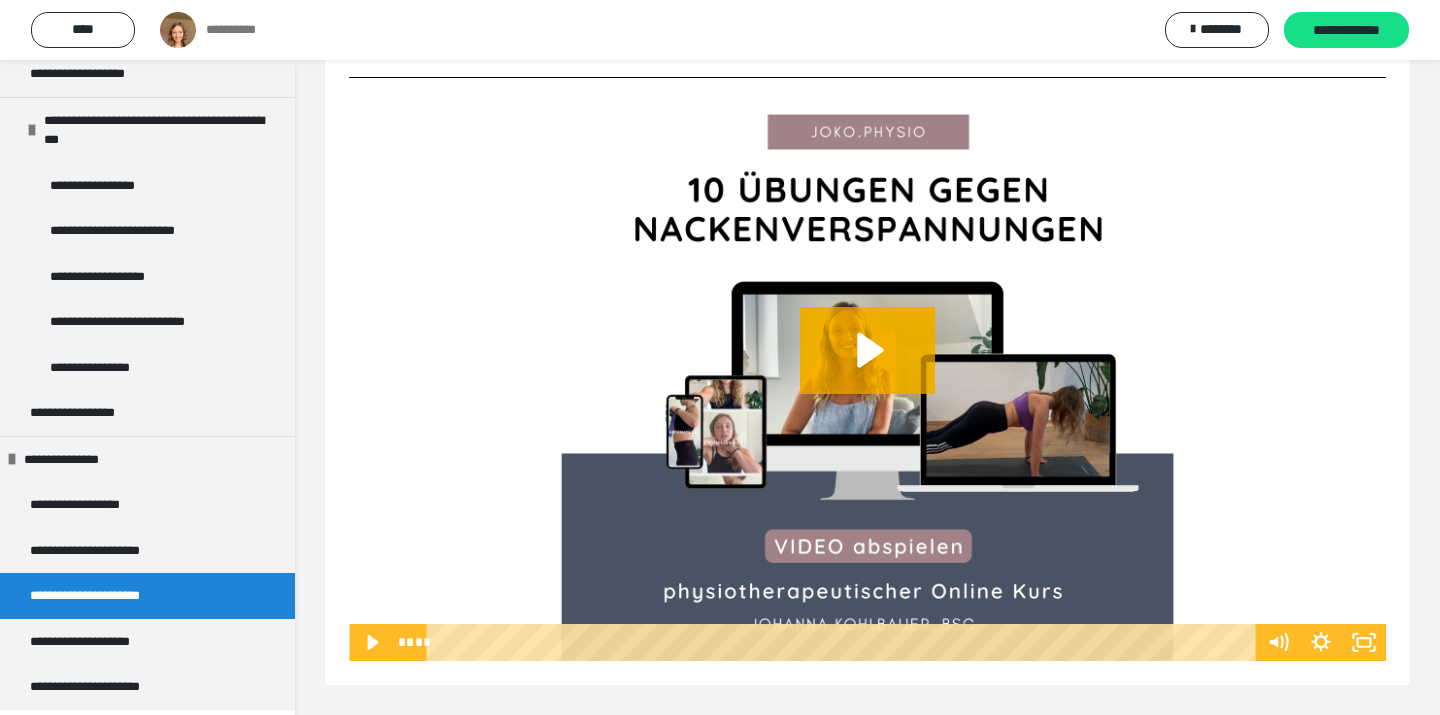 type 